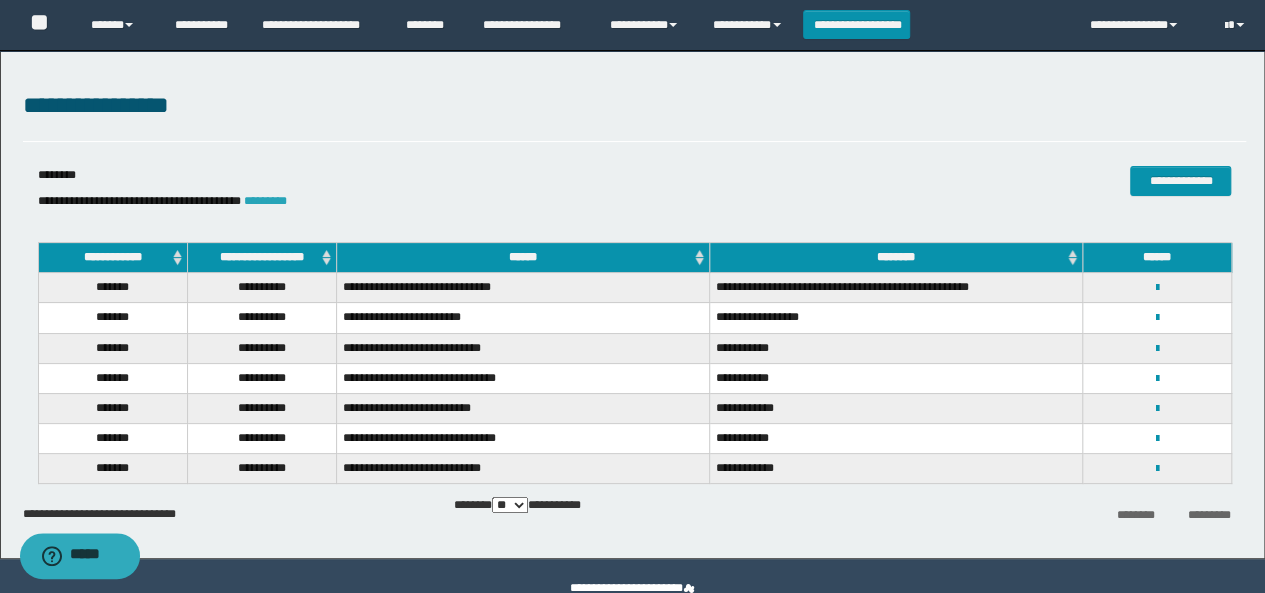 scroll, scrollTop: 0, scrollLeft: 0, axis: both 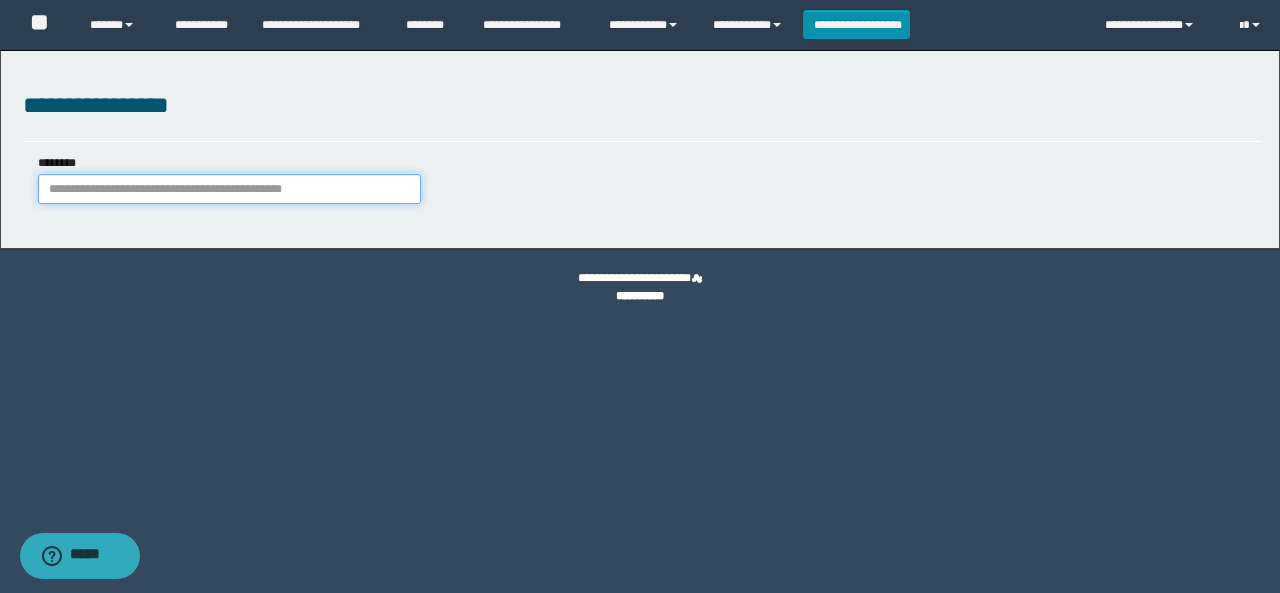 click on "********" at bounding box center (229, 189) 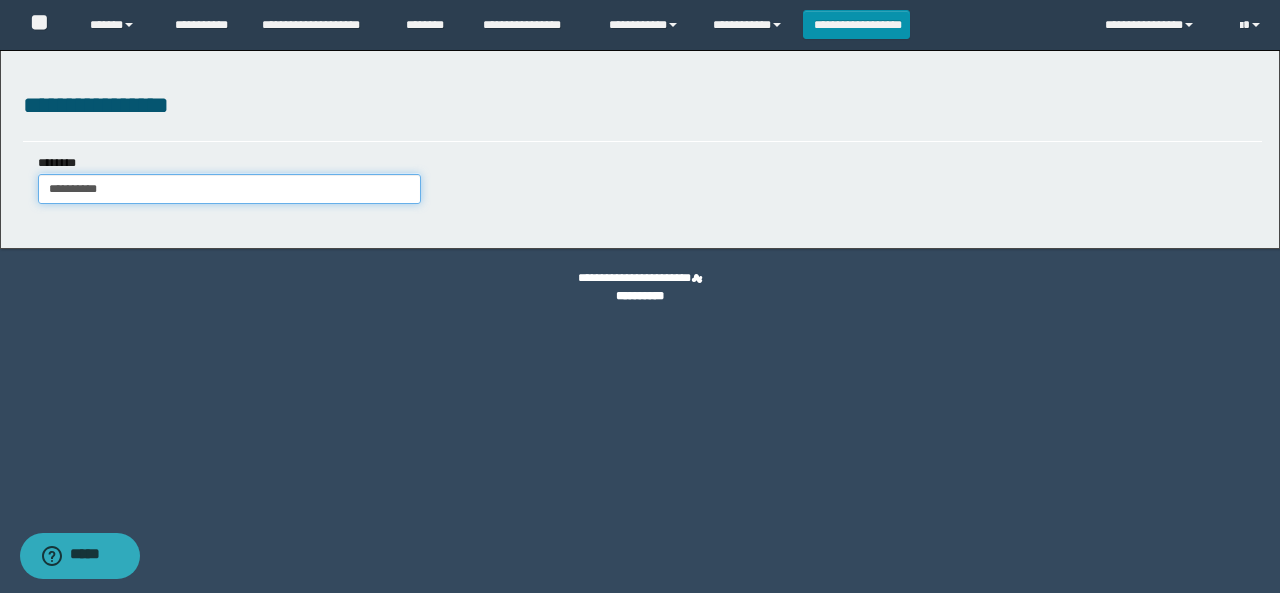 type on "**********" 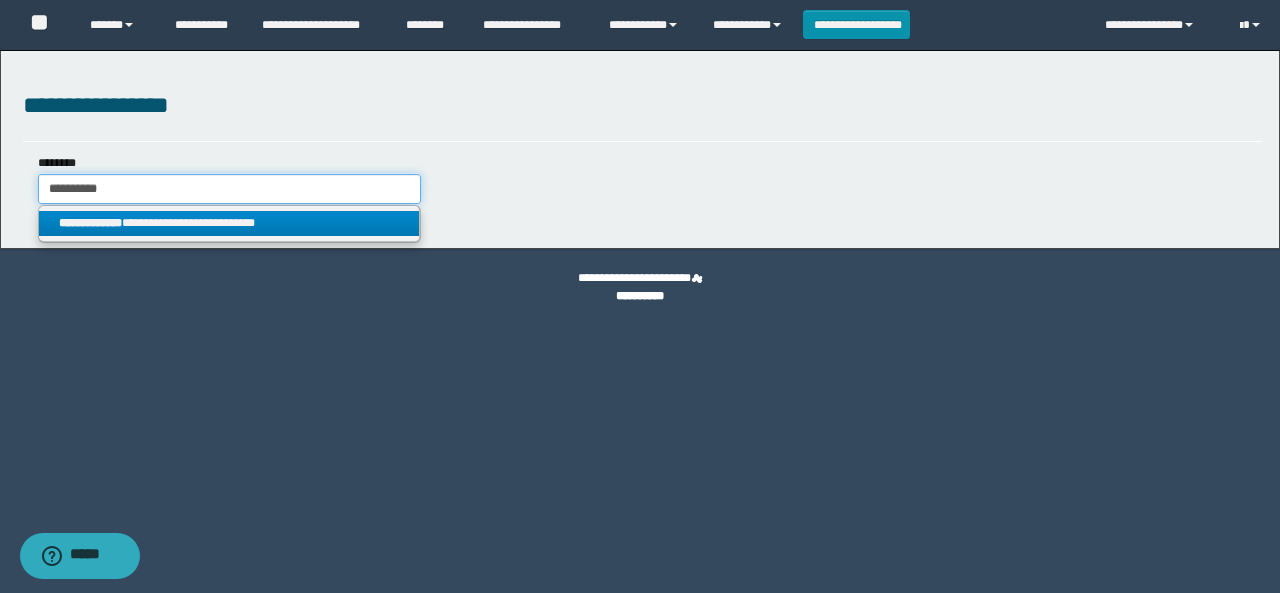 type on "**********" 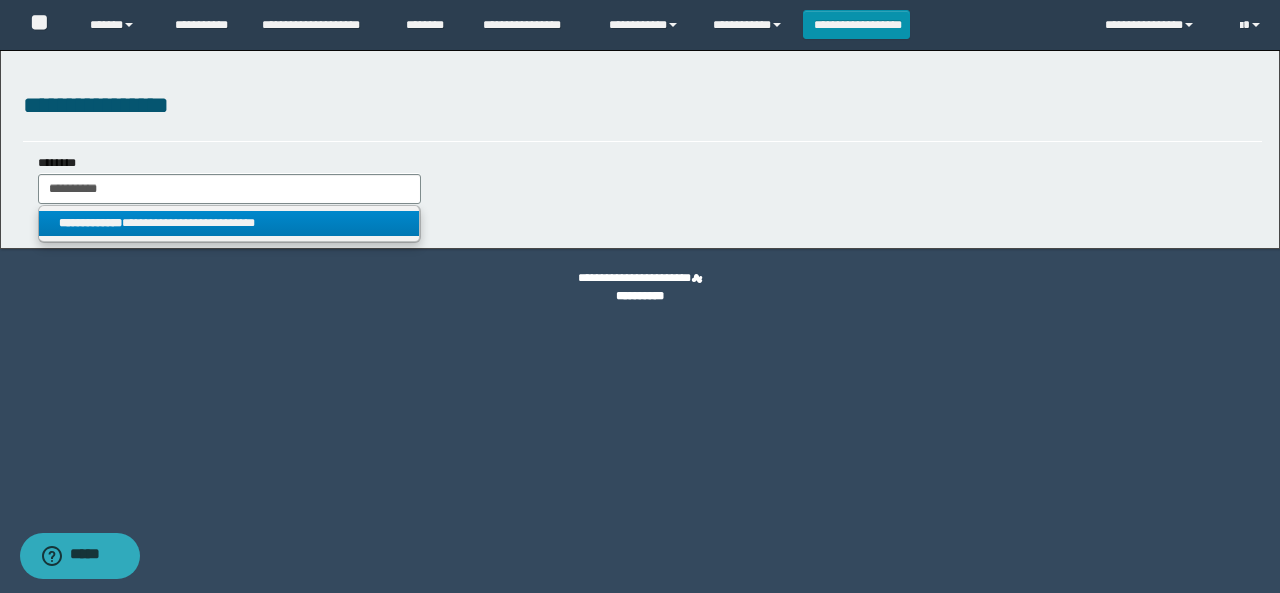 click on "**********" at bounding box center [229, 223] 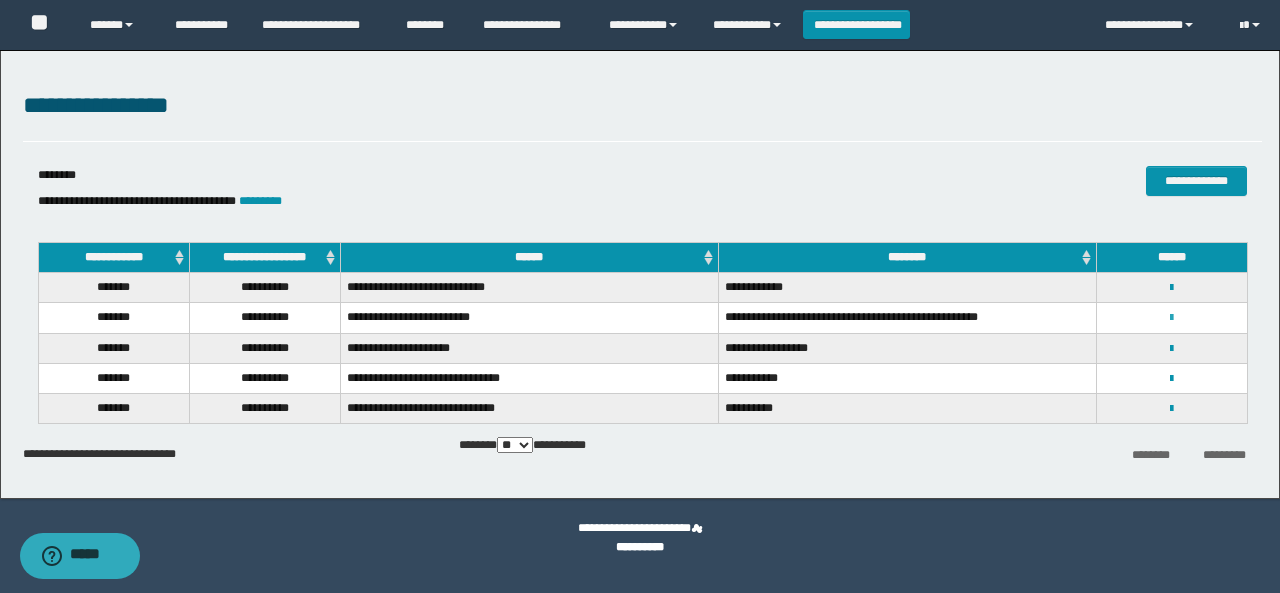 click at bounding box center (1171, 318) 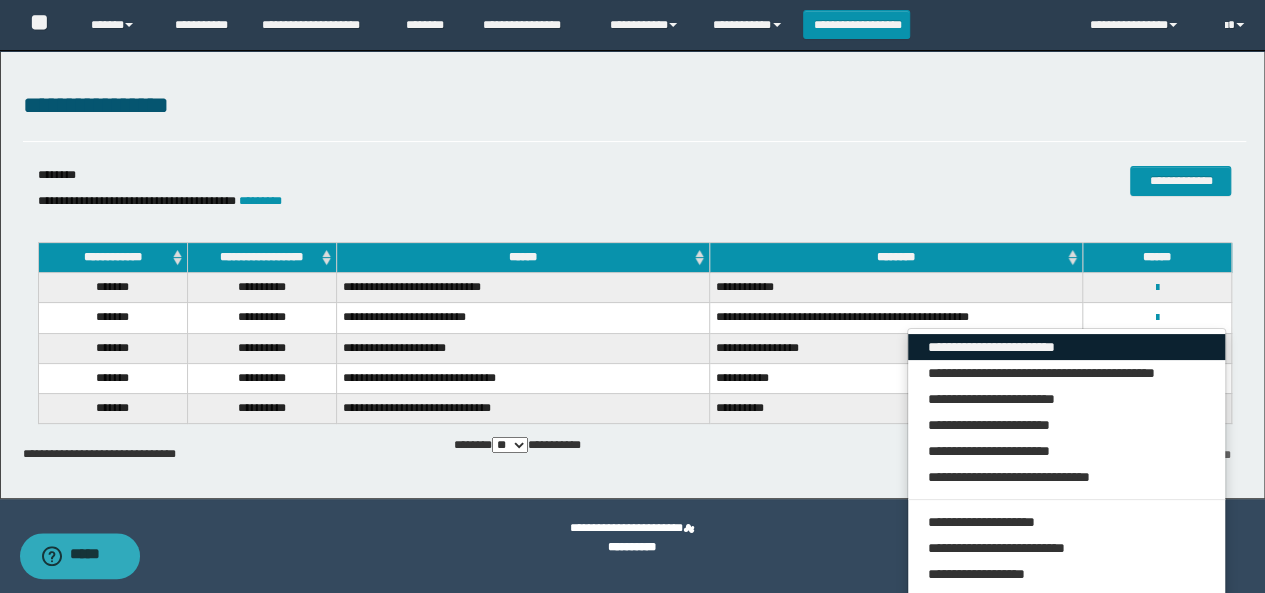 click on "**********" at bounding box center (1067, 347) 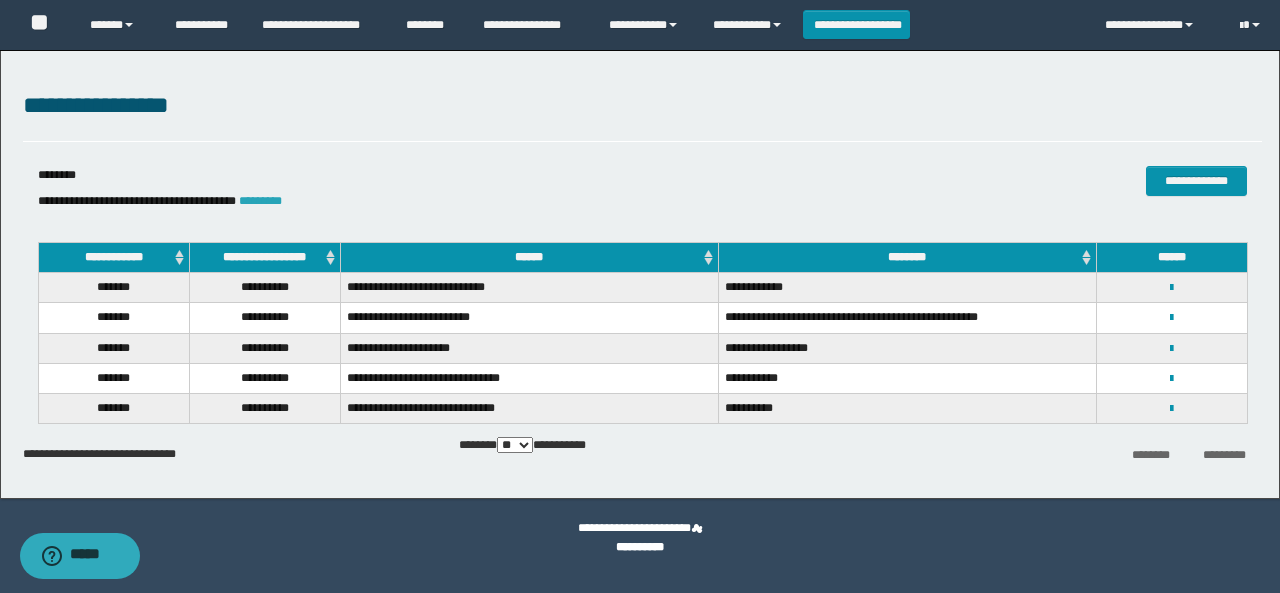 click on "*********" at bounding box center (260, 201) 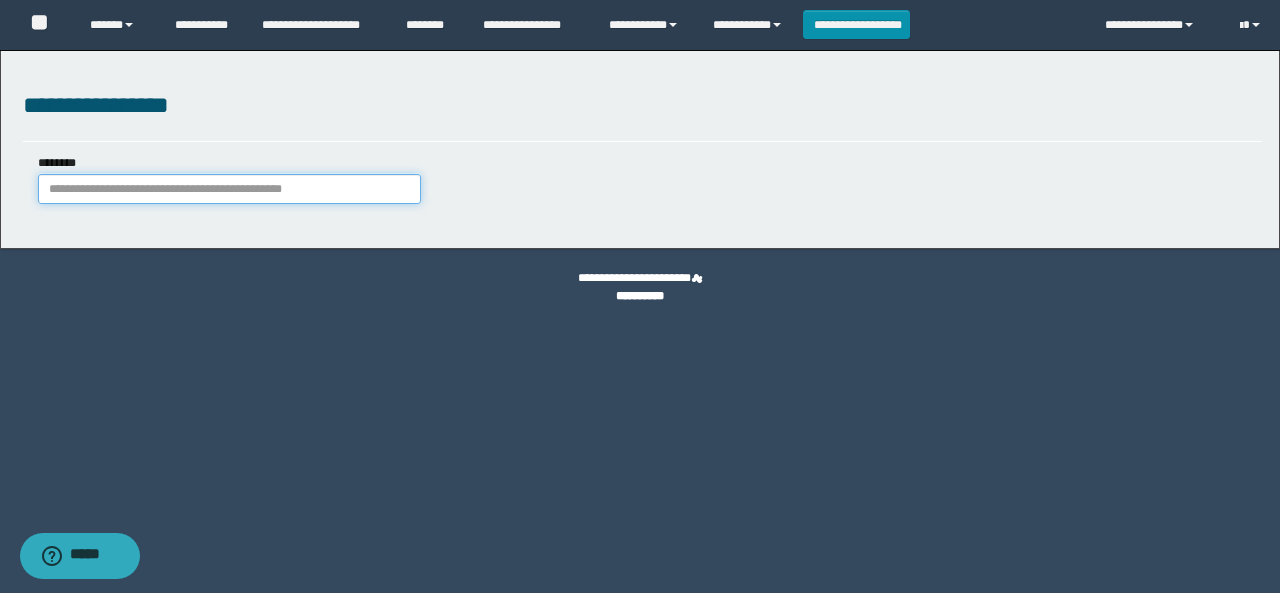 click on "********" at bounding box center (229, 189) 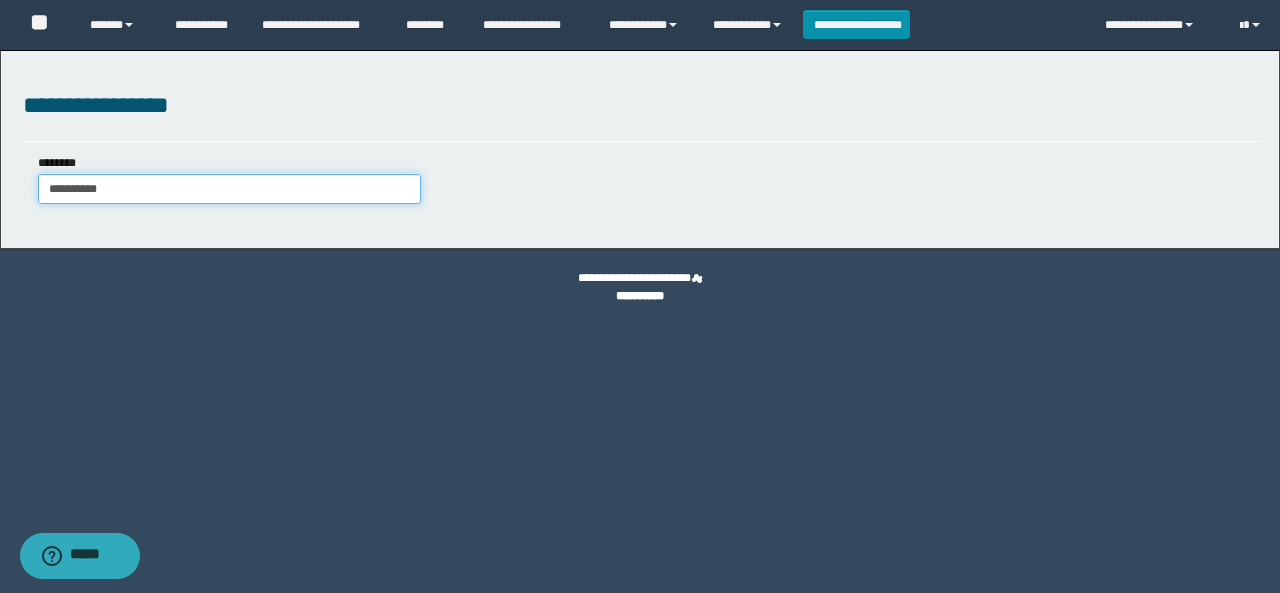 type on "**********" 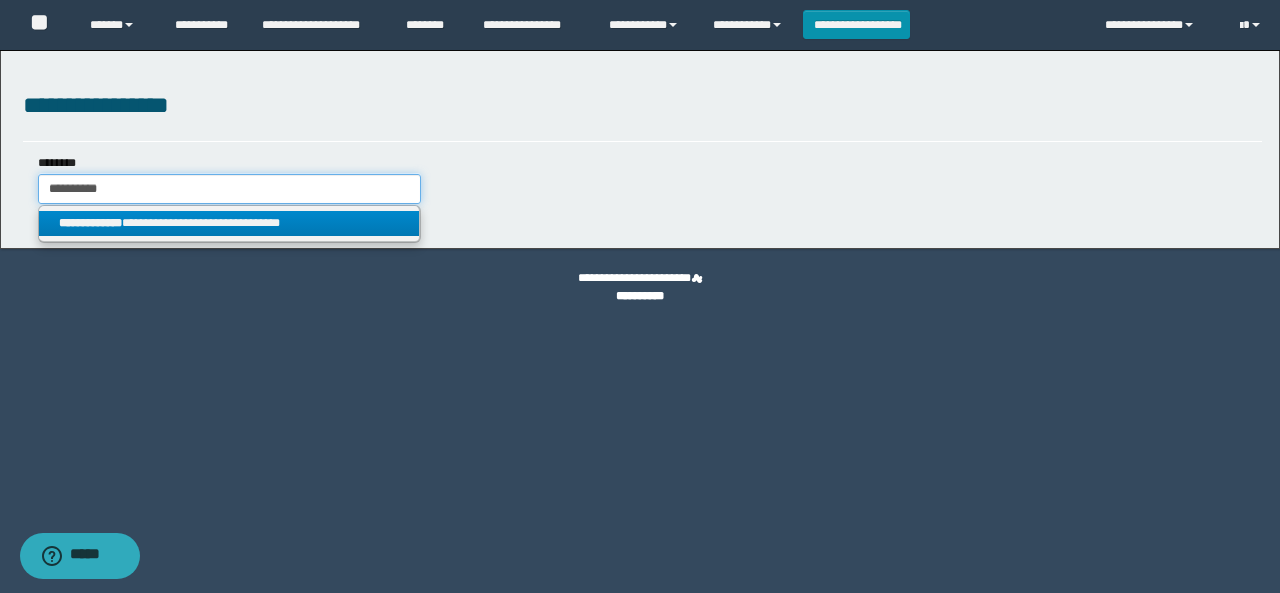 type on "**********" 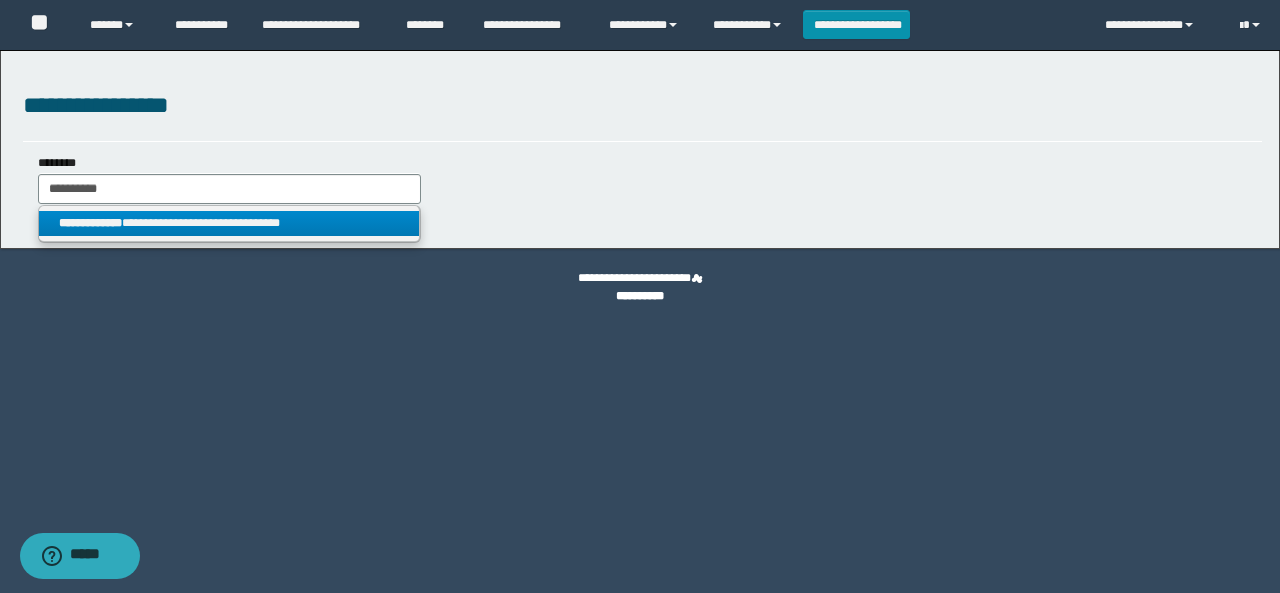click on "**********" at bounding box center (229, 223) 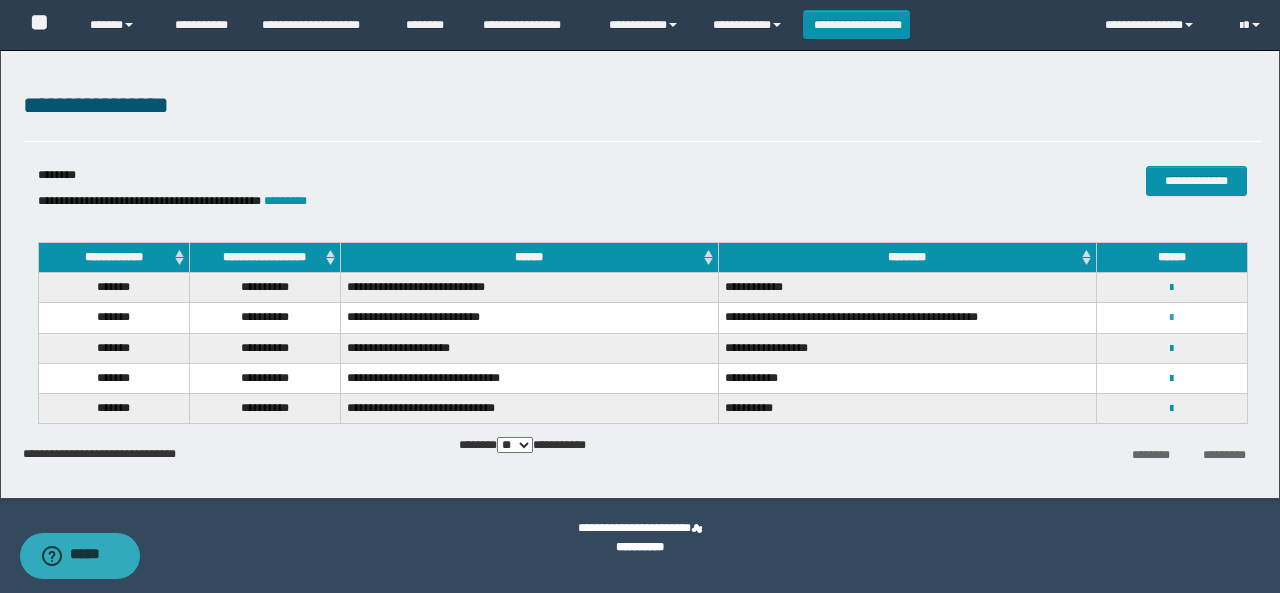 click at bounding box center [1171, 318] 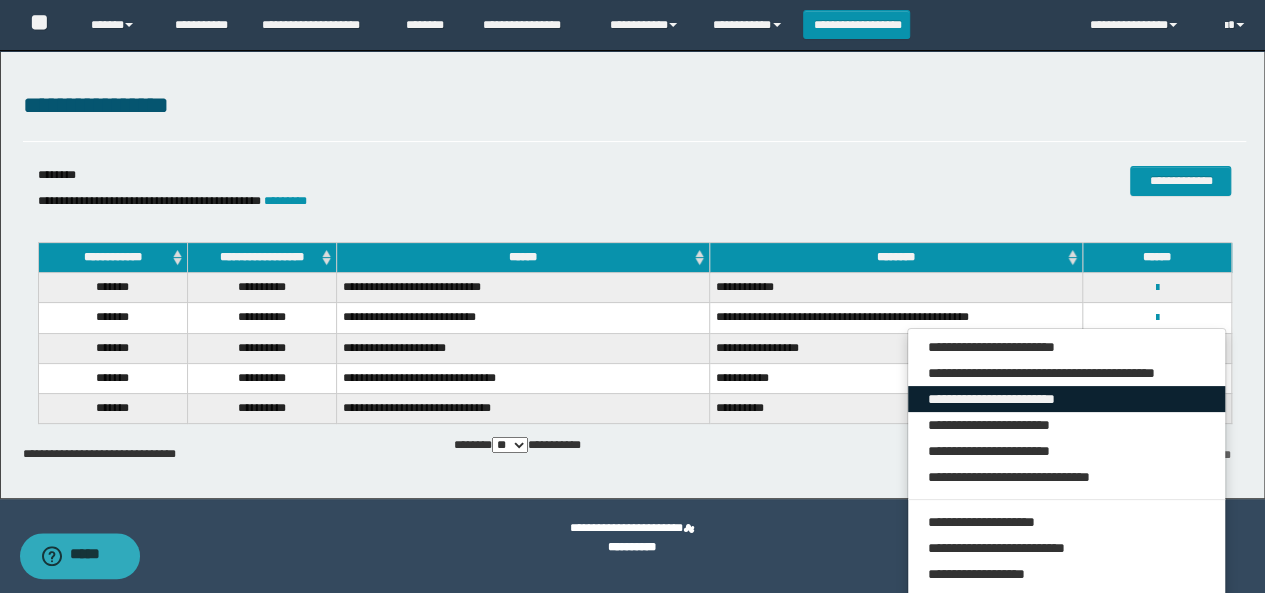 click on "**********" at bounding box center [1067, 399] 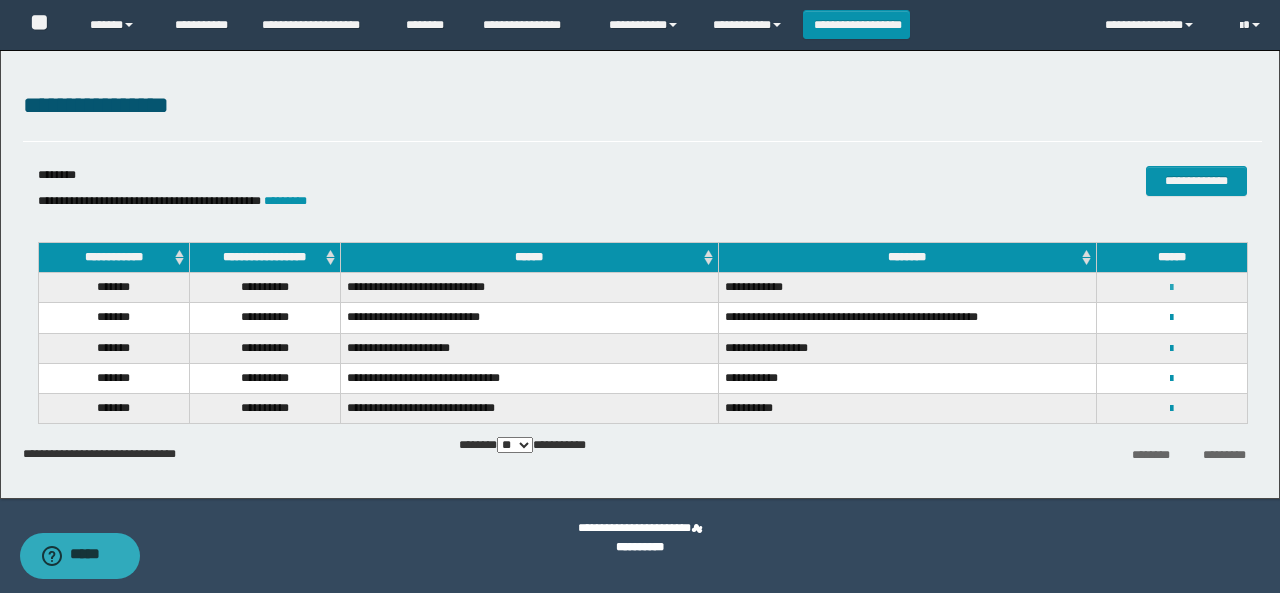 click at bounding box center [1171, 288] 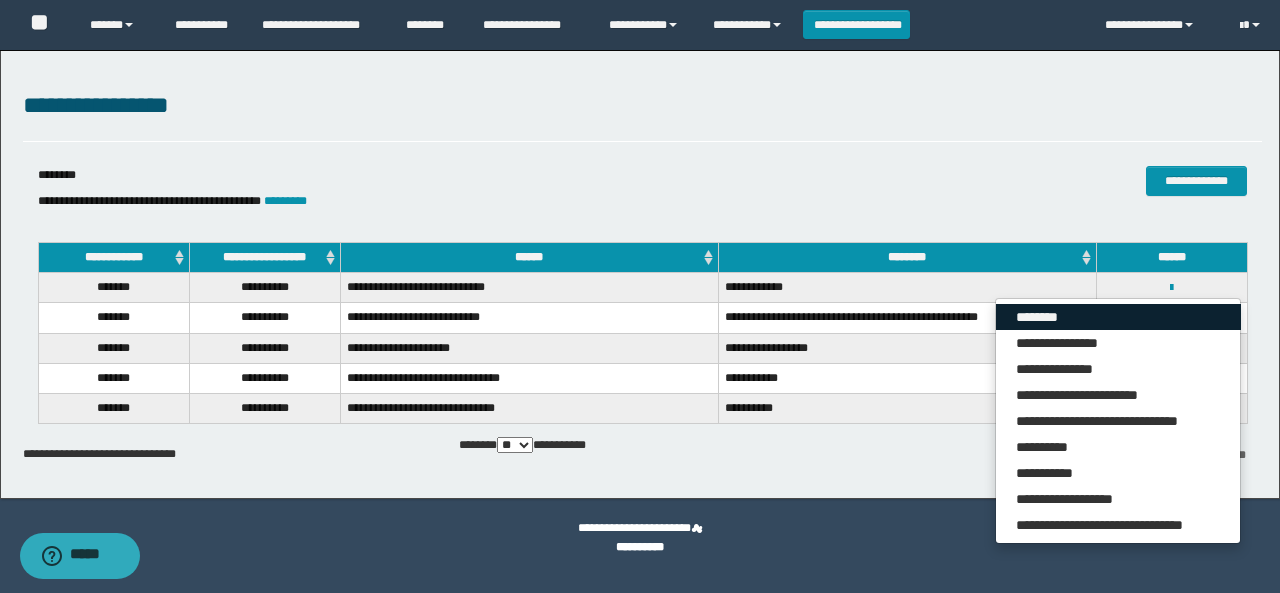 click on "********" at bounding box center (1118, 317) 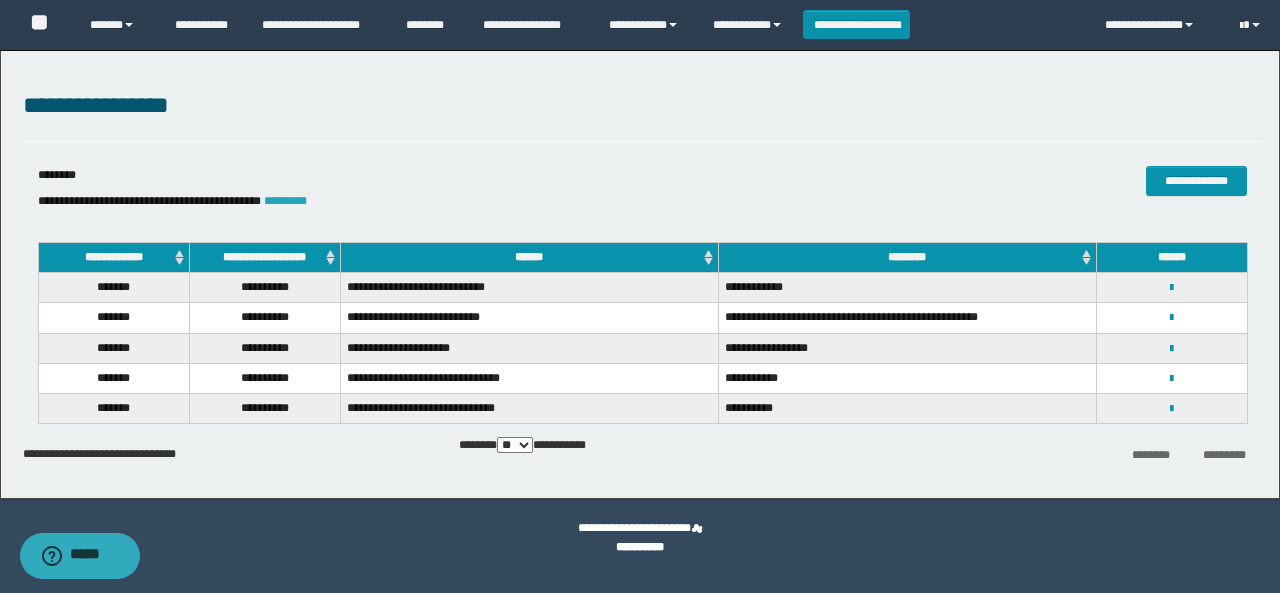 click on "*********" at bounding box center [285, 201] 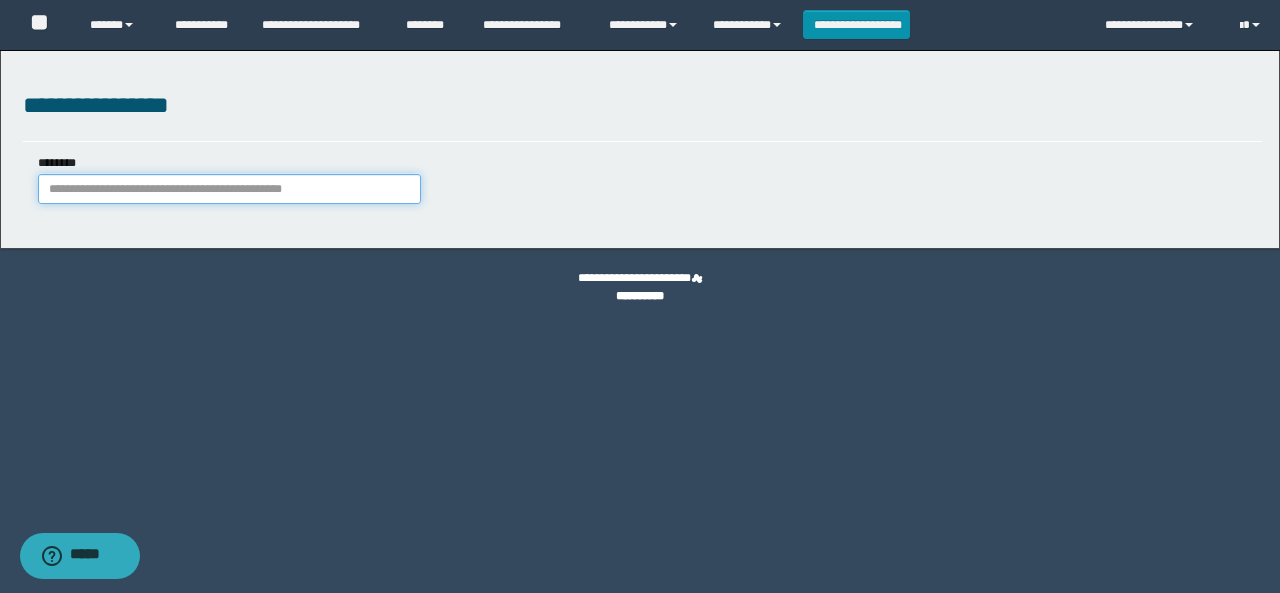 click on "********" at bounding box center (229, 189) 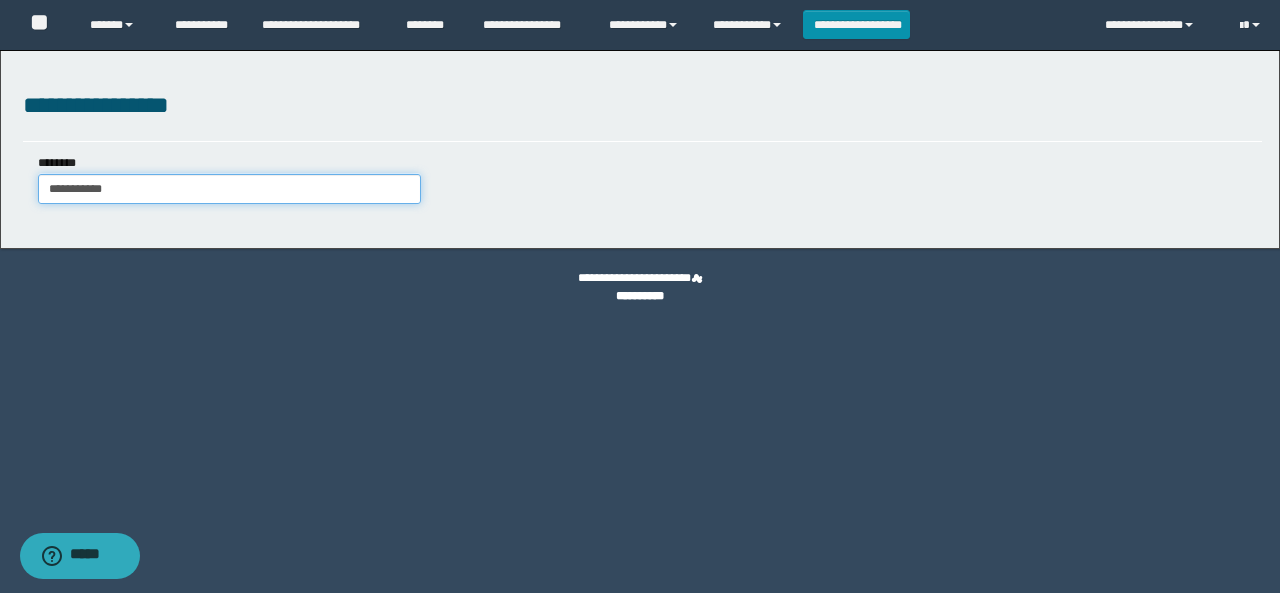 type on "**********" 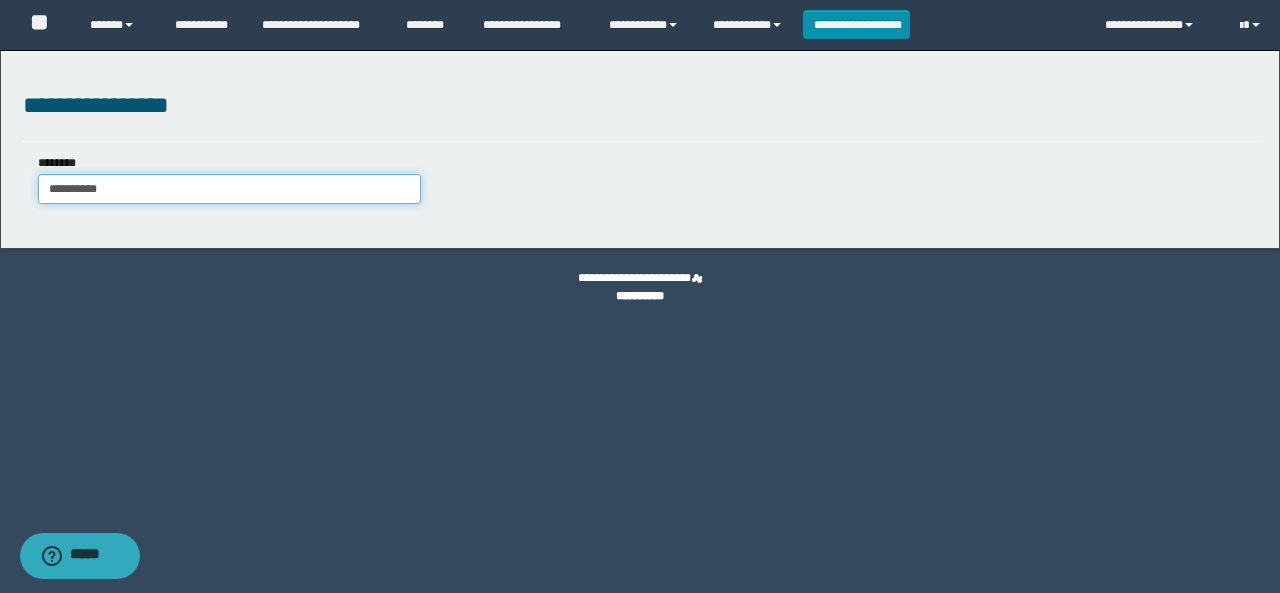 type on "**********" 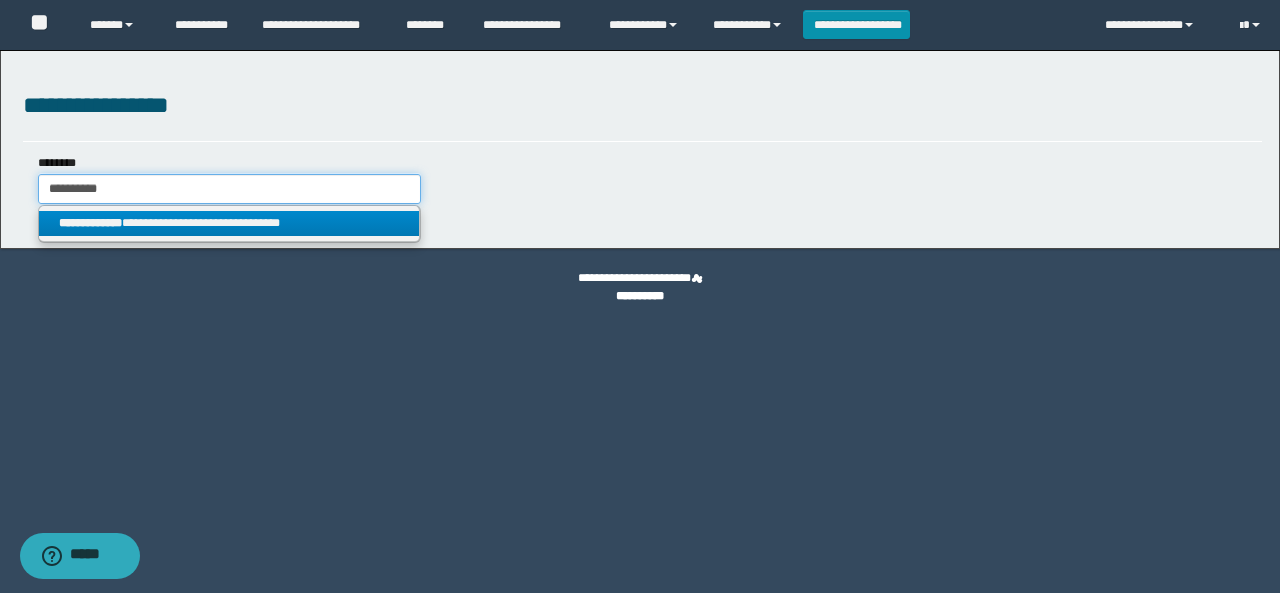 type on "**********" 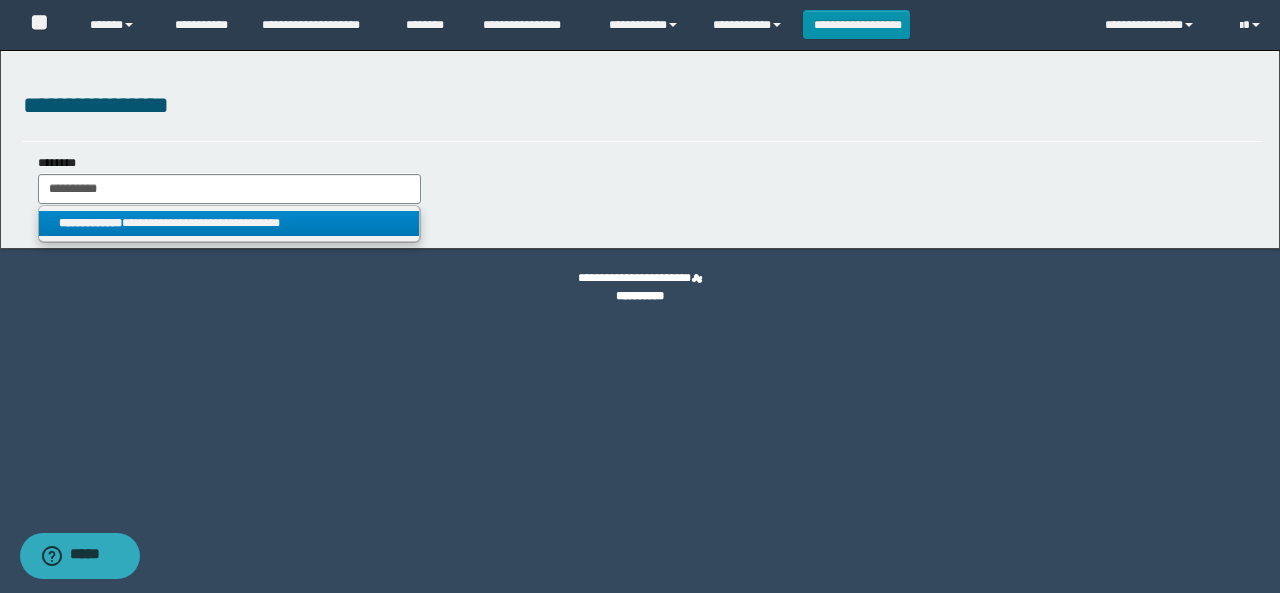 click on "**********" at bounding box center [229, 223] 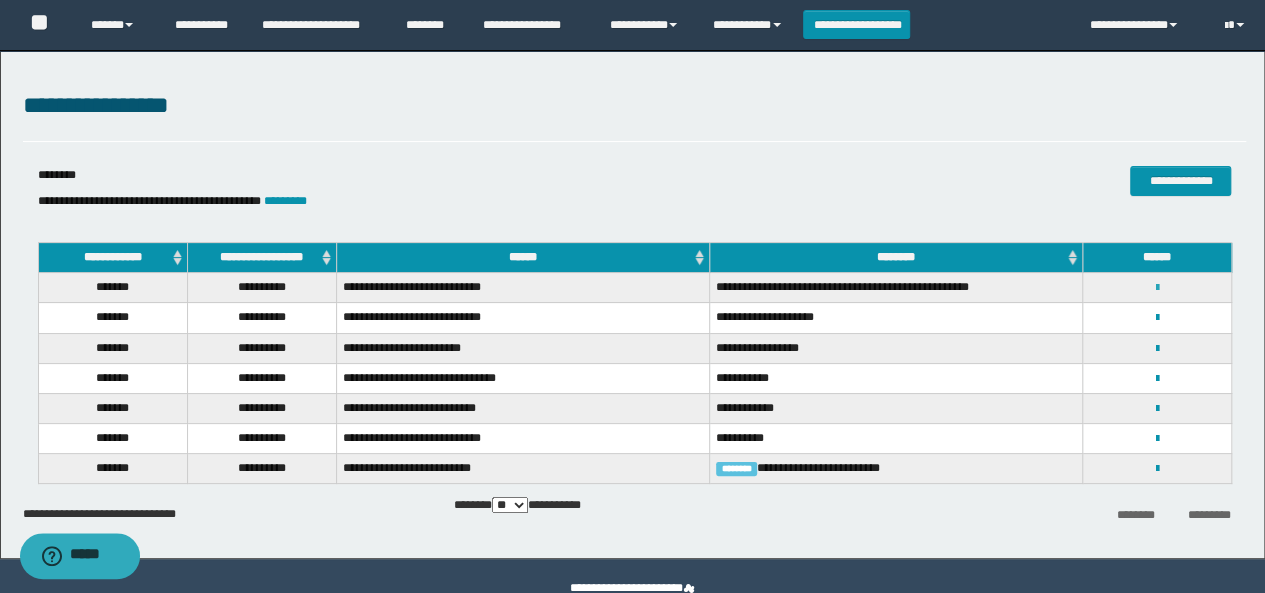 click at bounding box center (1157, 288) 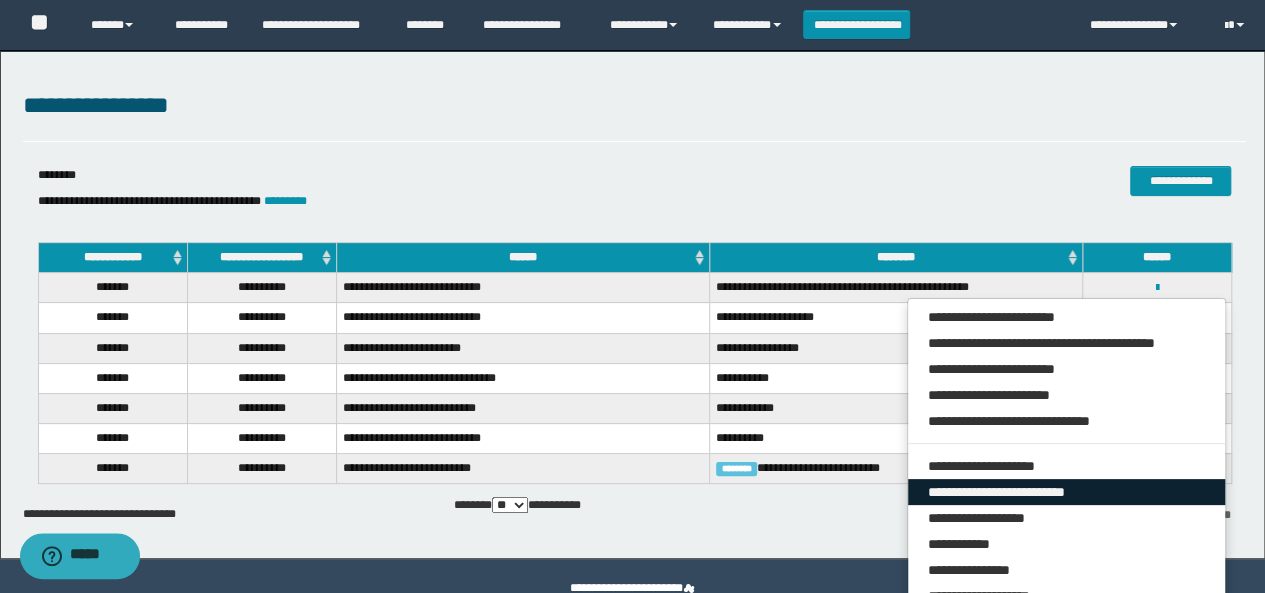 click on "**********" at bounding box center [1067, 492] 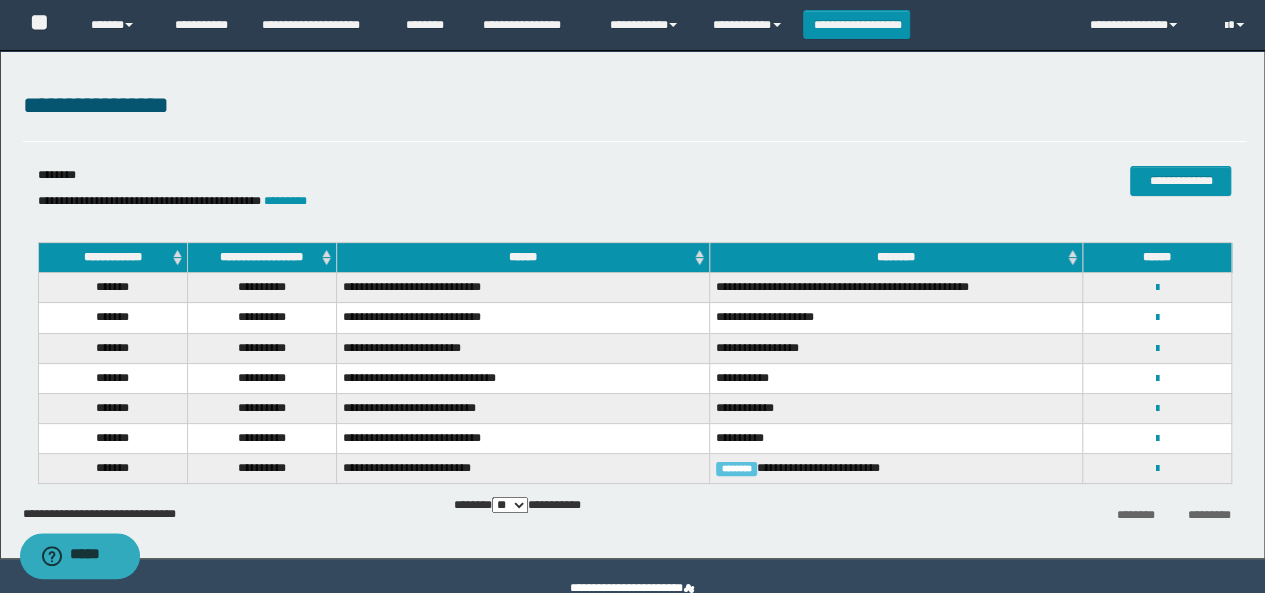 select on "***" 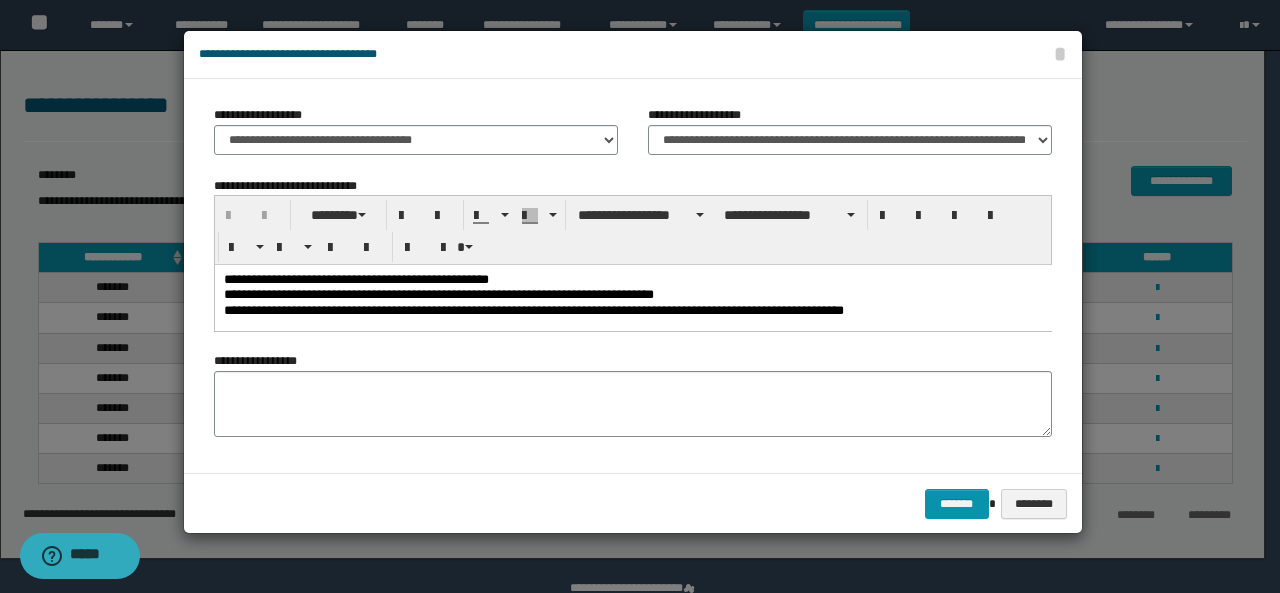 click on "**********" at bounding box center [632, 295] 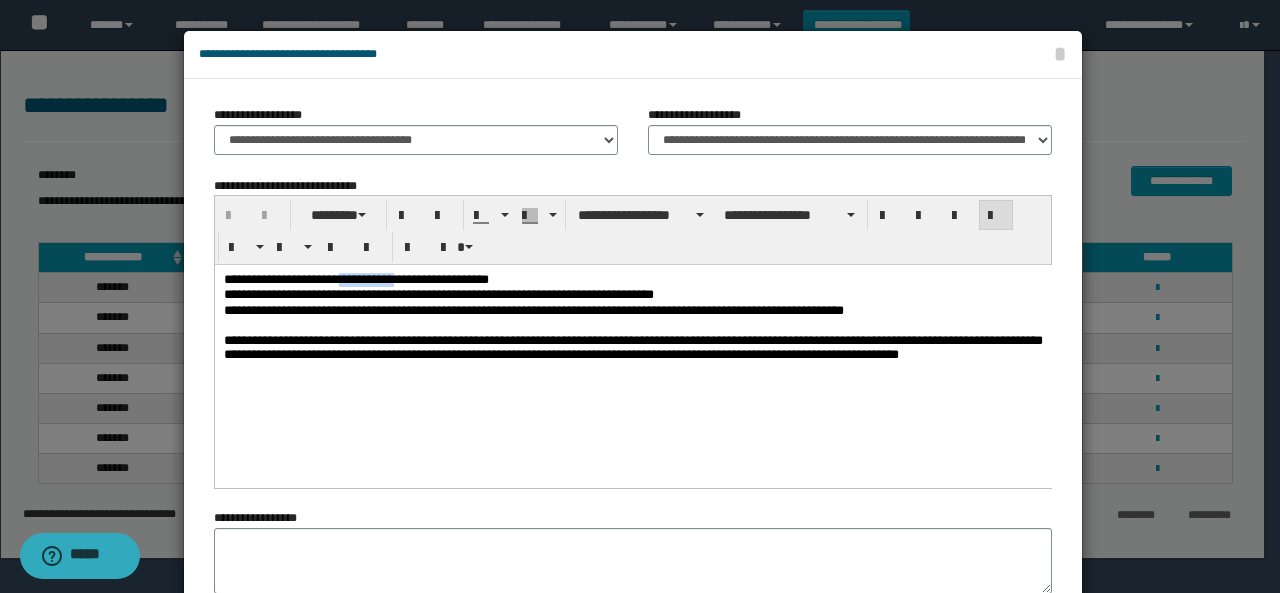 drag, startPoint x: 487, startPoint y: 278, endPoint x: 391, endPoint y: 286, distance: 96.332756 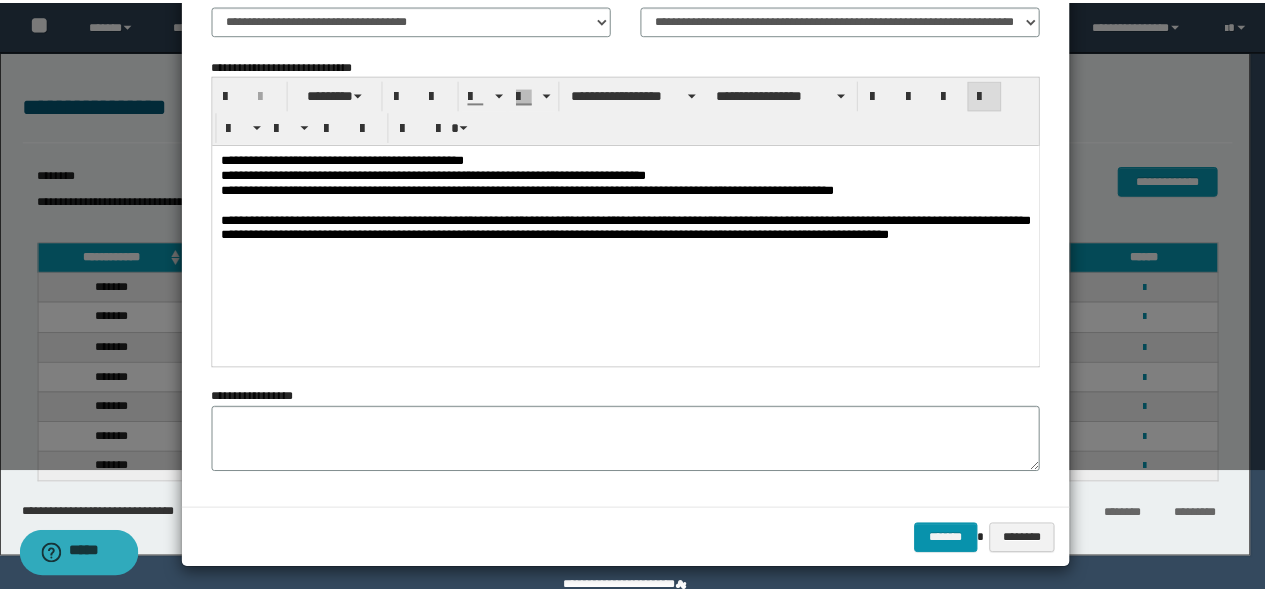 scroll, scrollTop: 127, scrollLeft: 0, axis: vertical 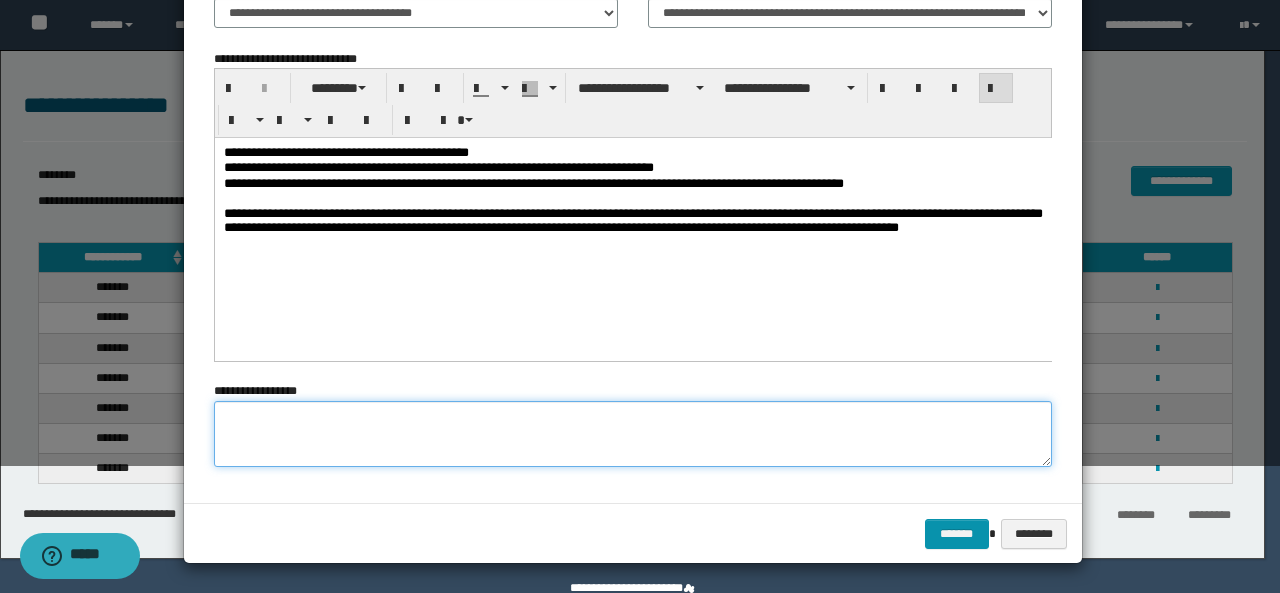 click at bounding box center [633, 434] 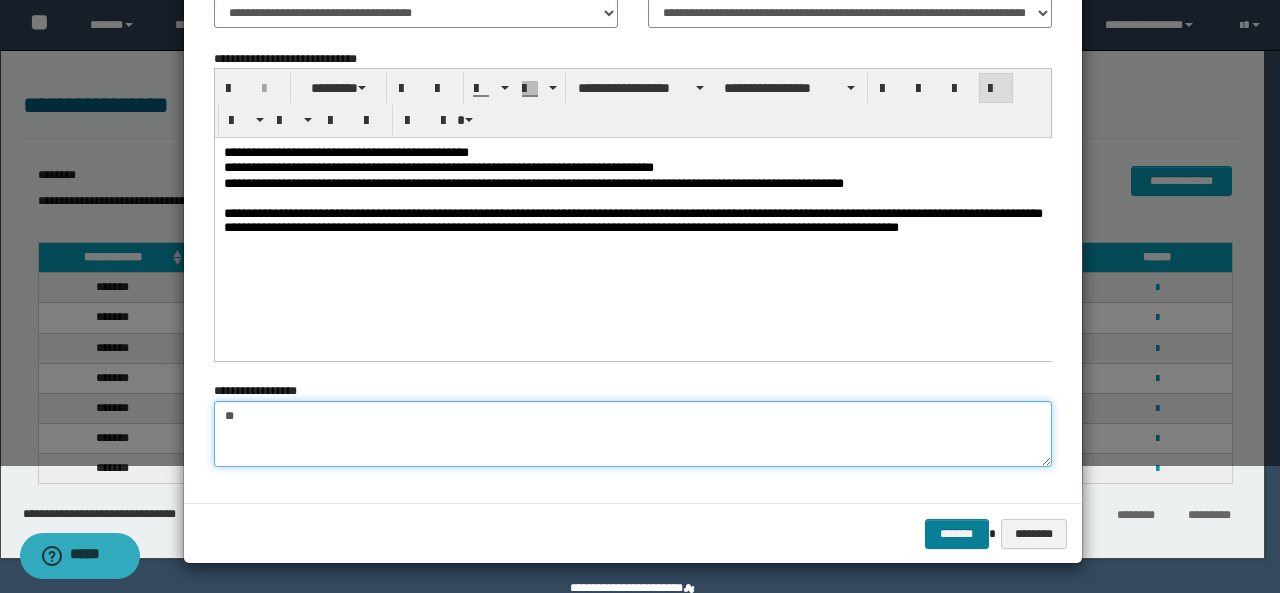type on "**" 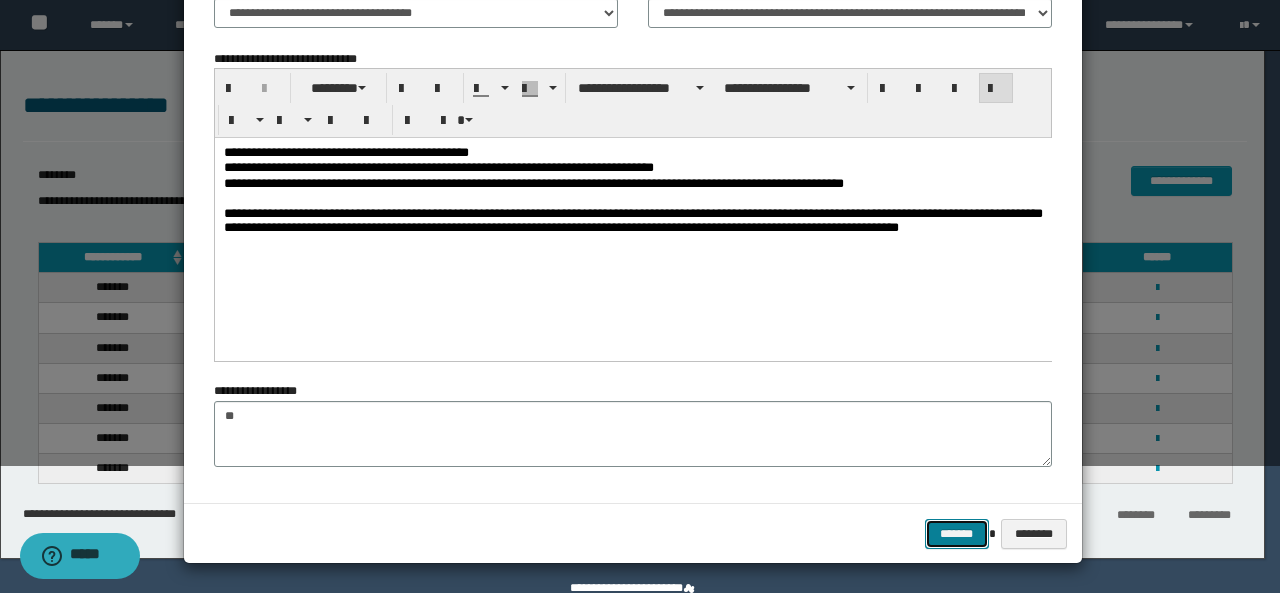 click on "*******" at bounding box center [957, 533] 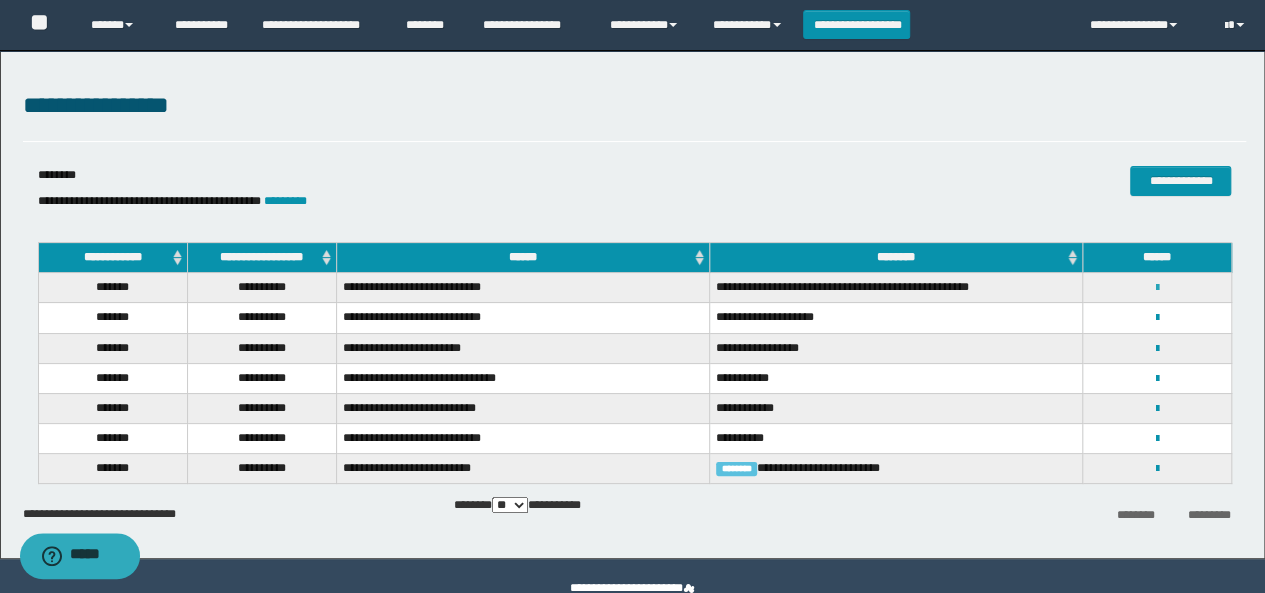 click at bounding box center (1157, 288) 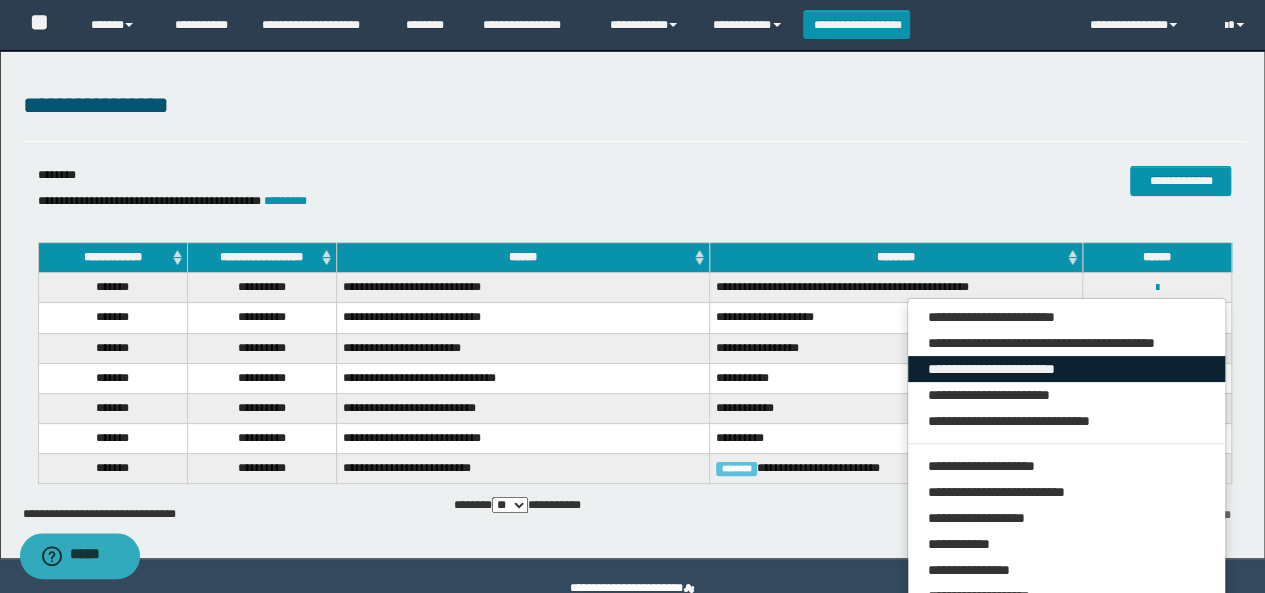 click on "**********" at bounding box center [1067, 369] 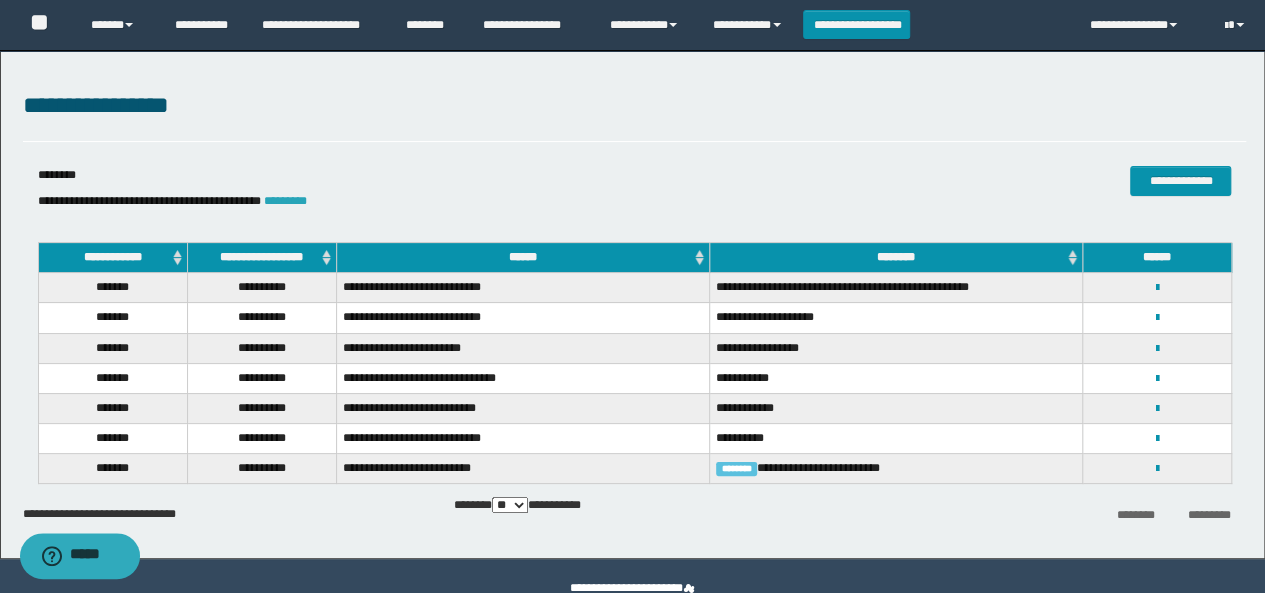 click on "*********" at bounding box center (285, 201) 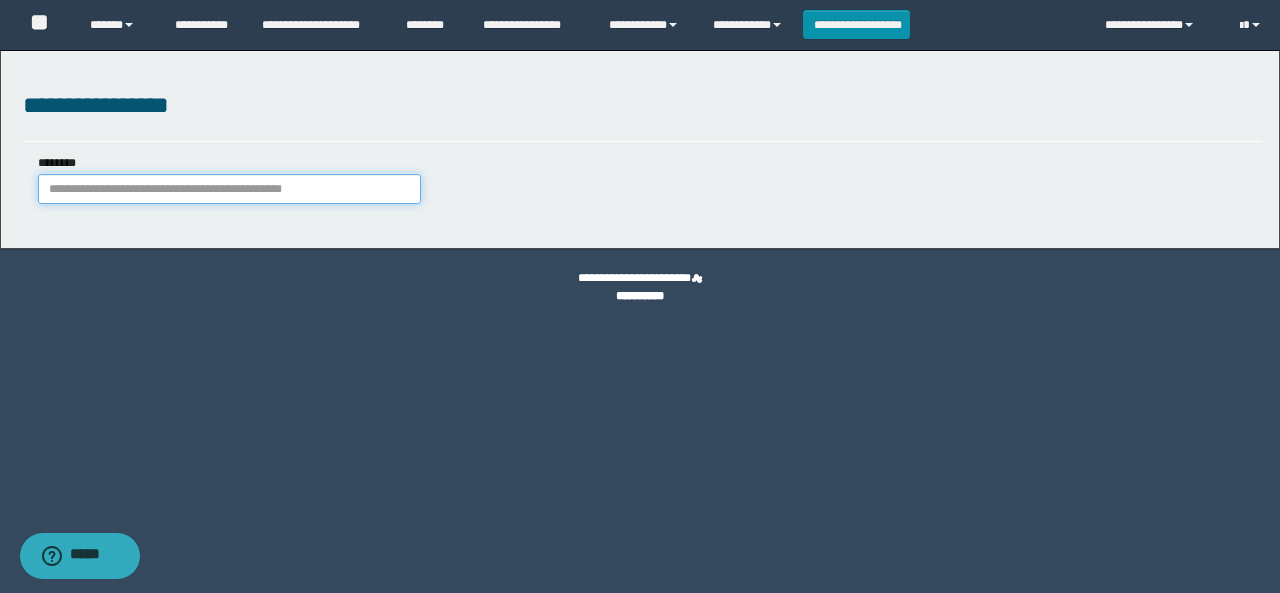 click on "********" at bounding box center (229, 189) 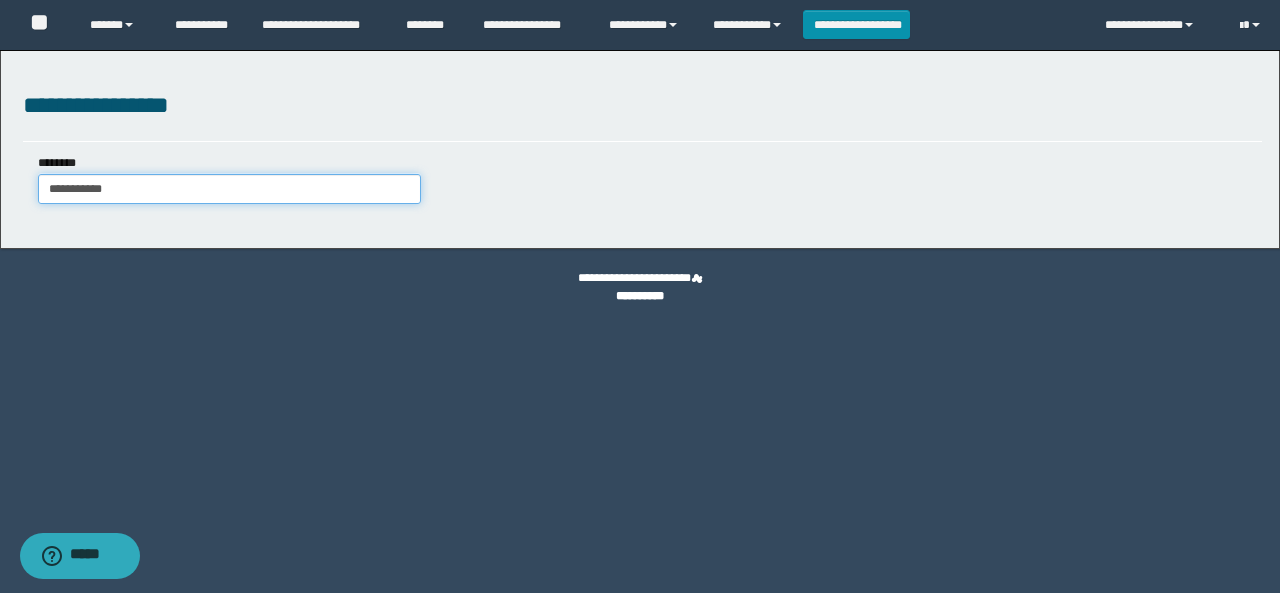 type on "**********" 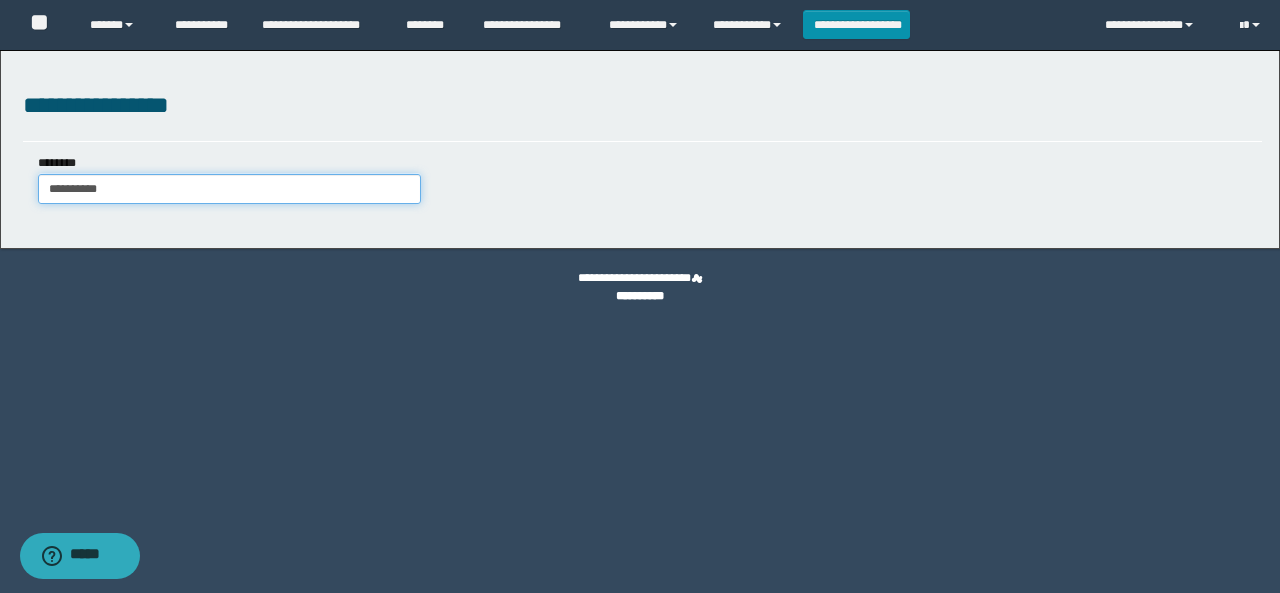 type on "**********" 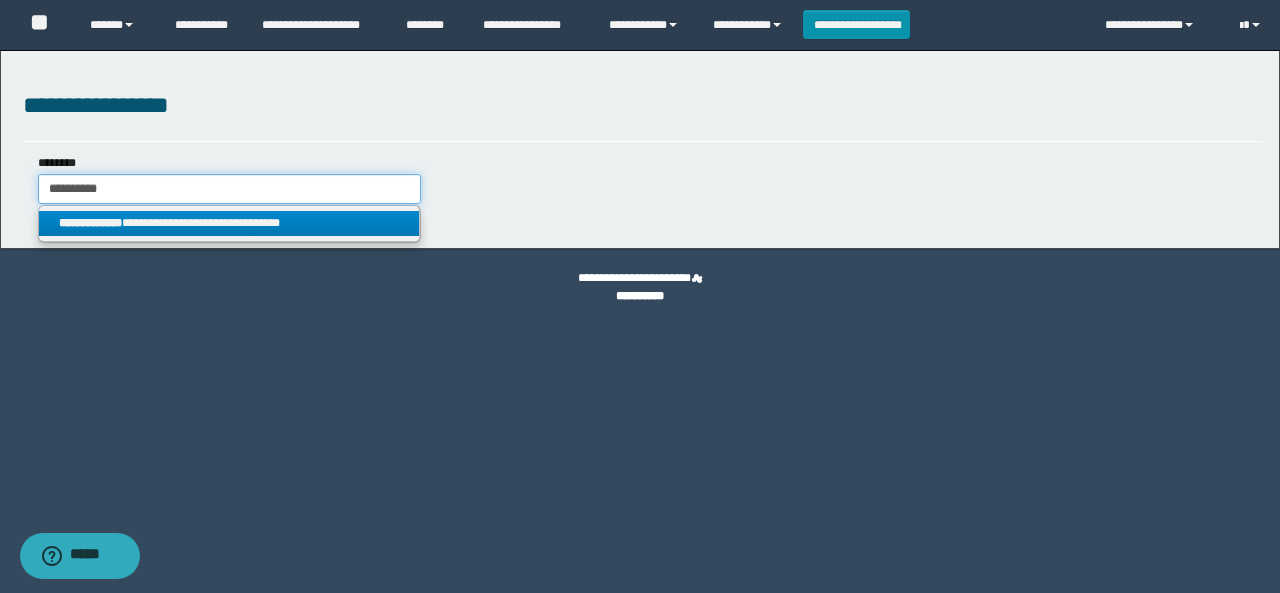 type on "**********" 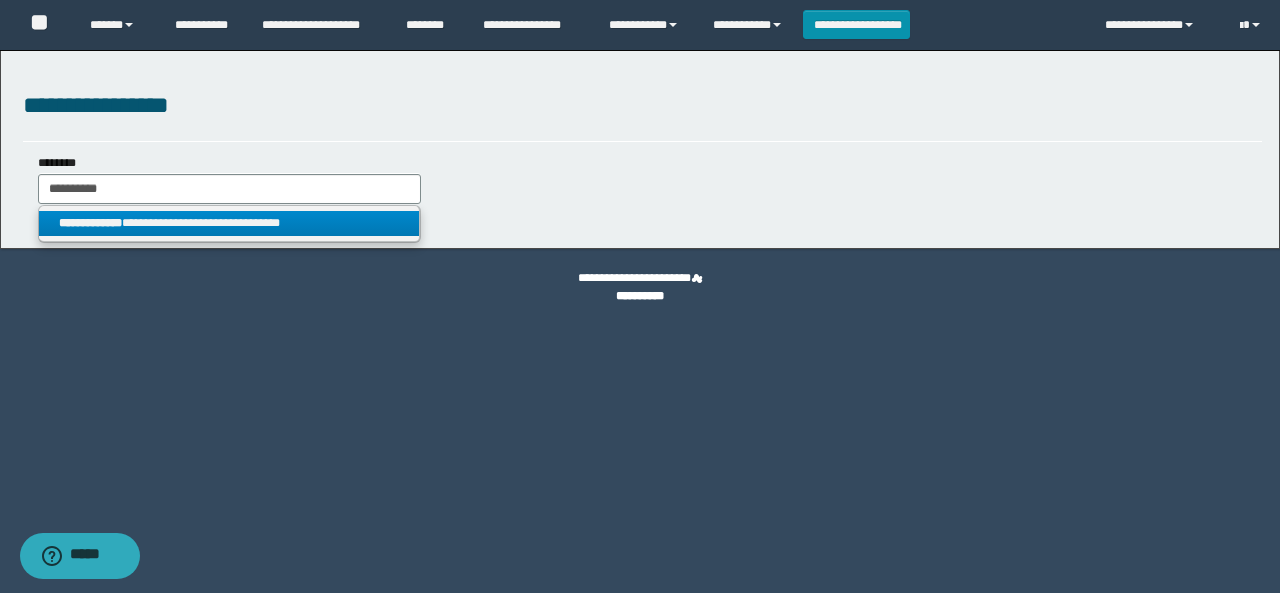 drag, startPoint x: 288, startPoint y: 227, endPoint x: 687, endPoint y: 329, distance: 411.83127 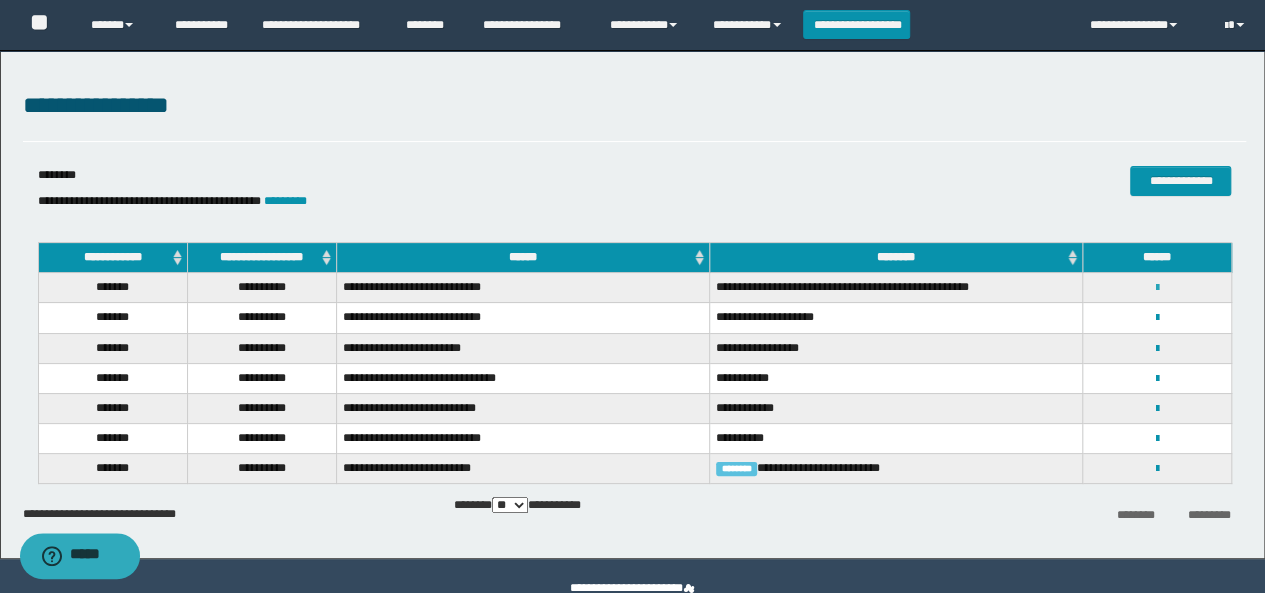 click at bounding box center [1157, 288] 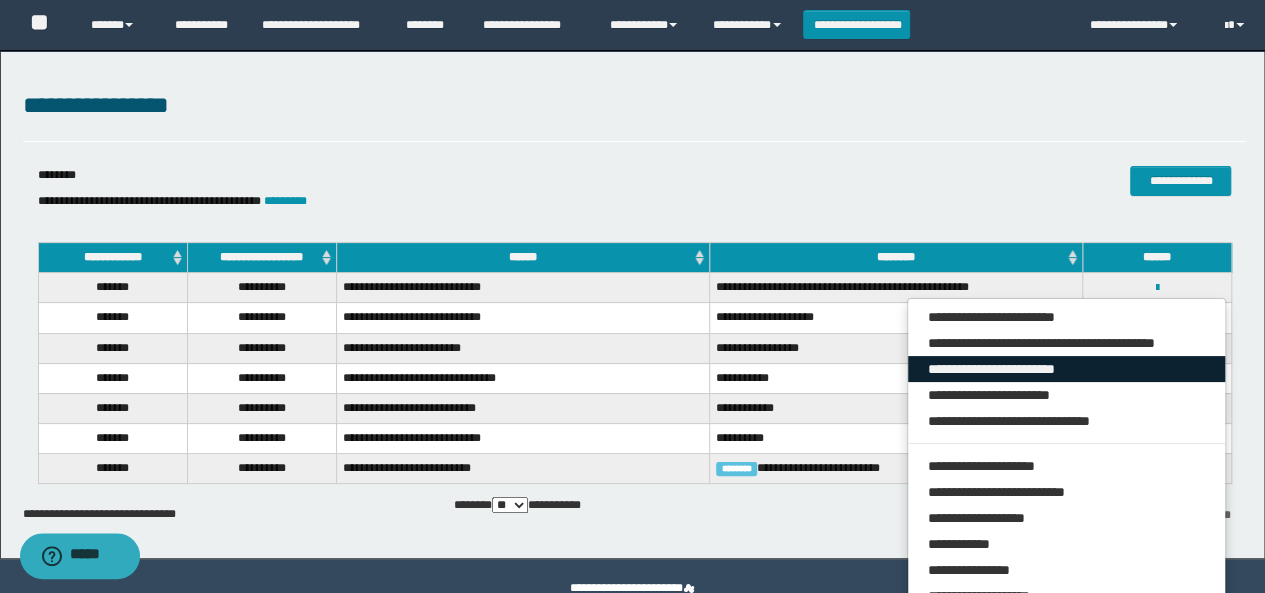 click on "**********" 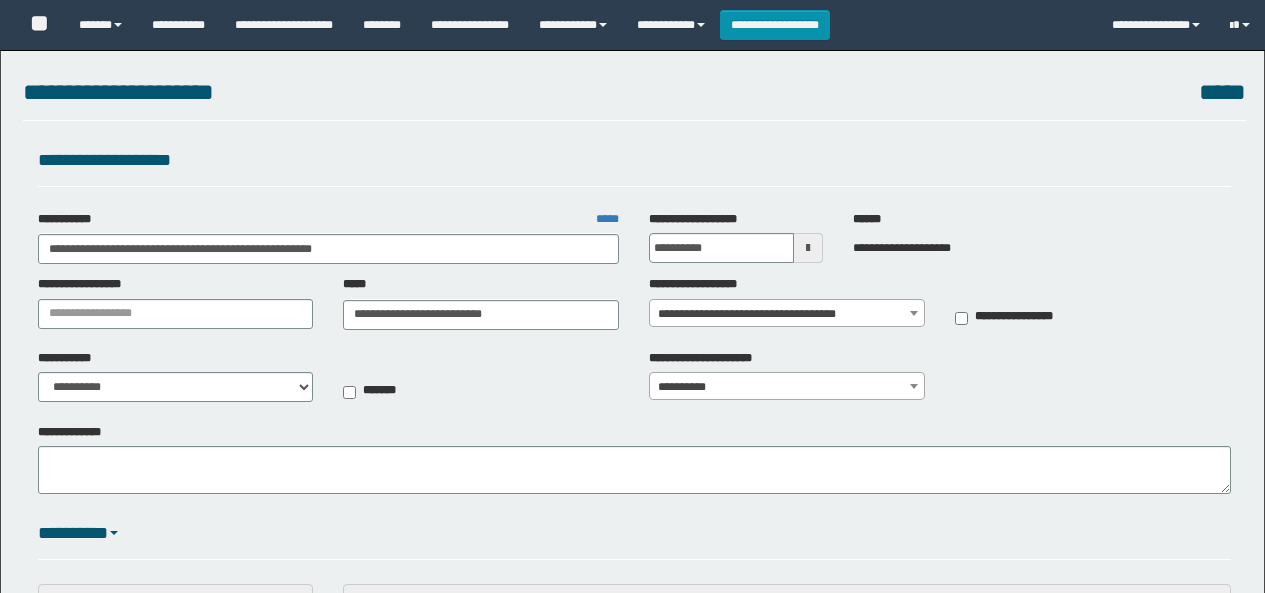 select on "***" 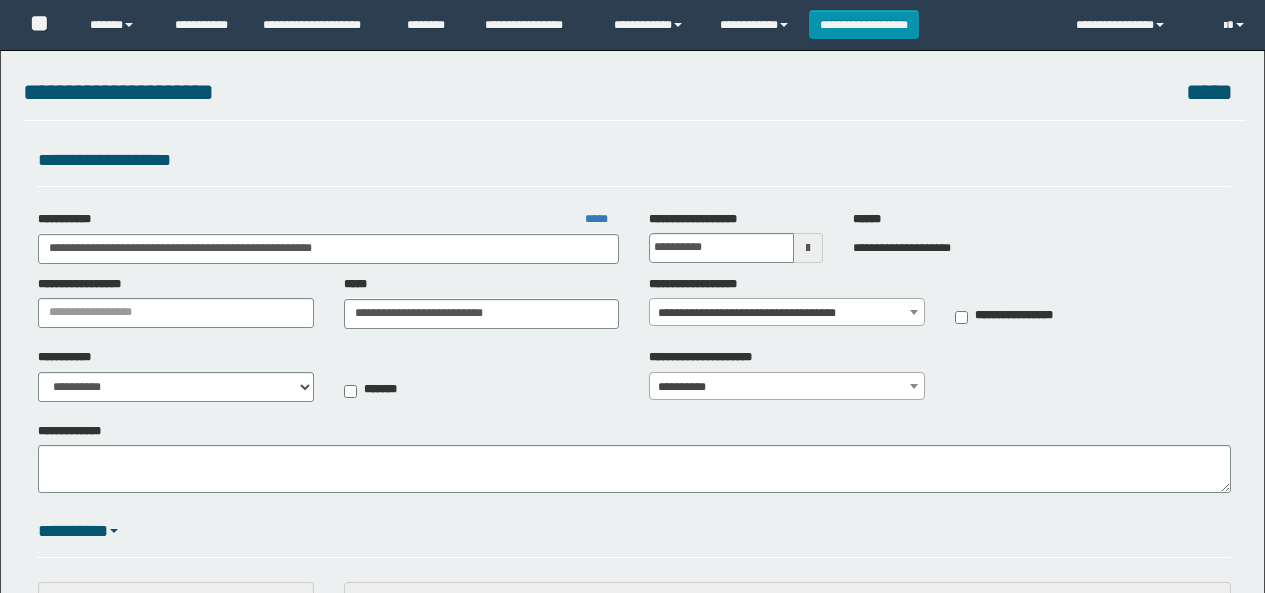 scroll, scrollTop: 600, scrollLeft: 0, axis: vertical 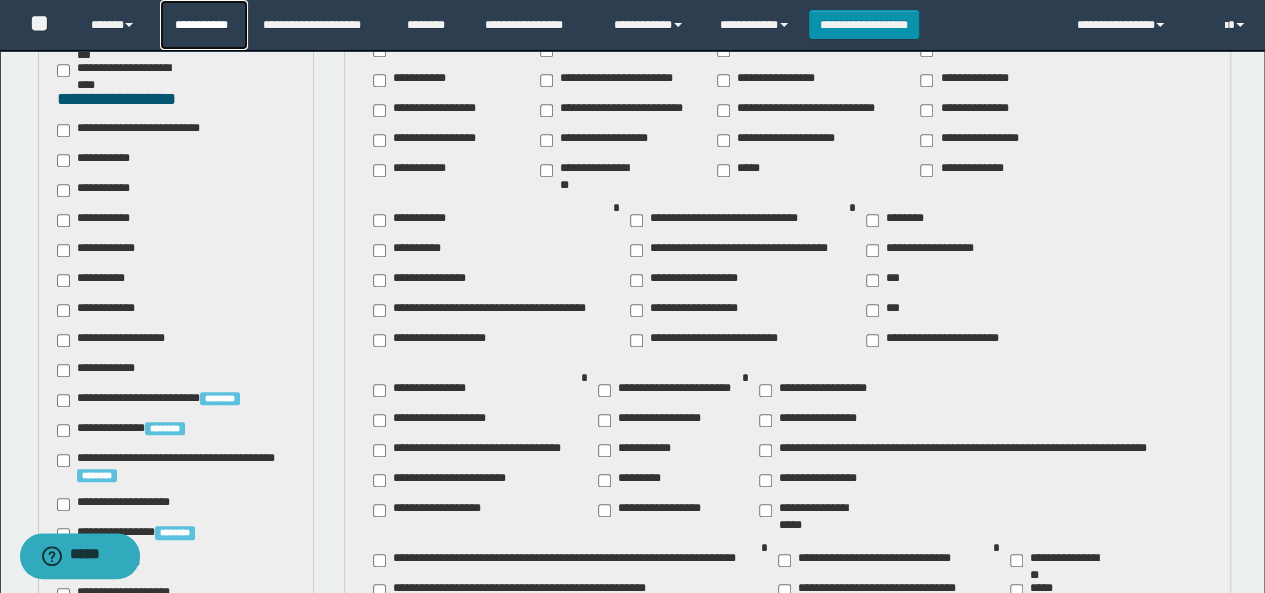 click on "**********" at bounding box center (204, 25) 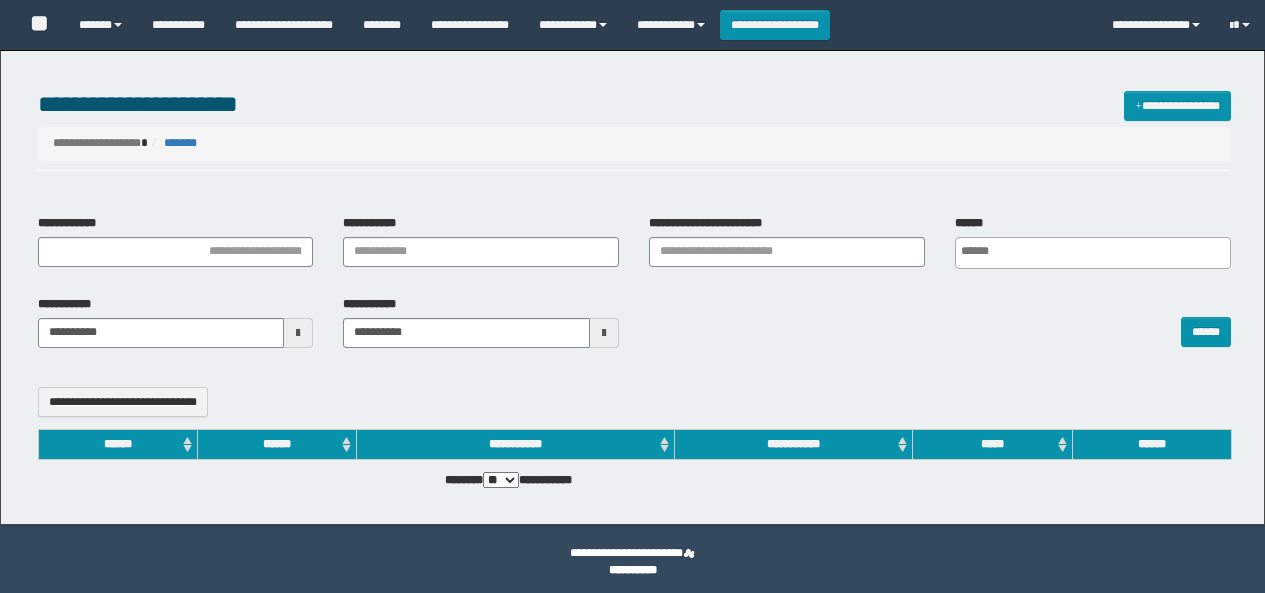 select 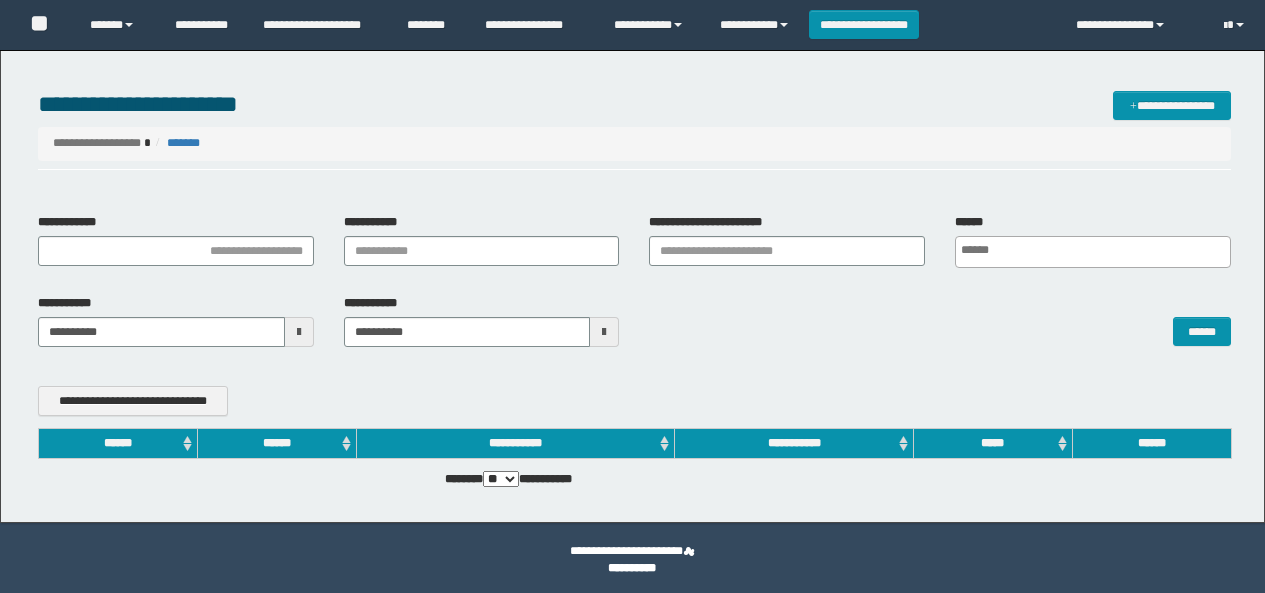 scroll, scrollTop: 0, scrollLeft: 0, axis: both 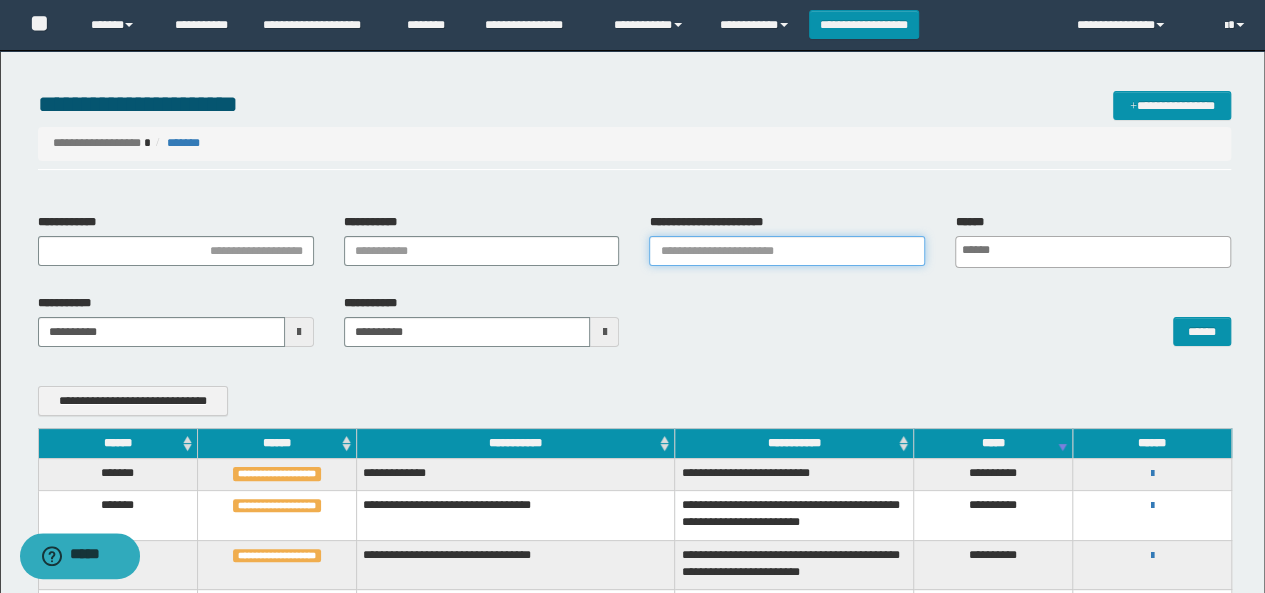 click on "**********" at bounding box center [787, 251] 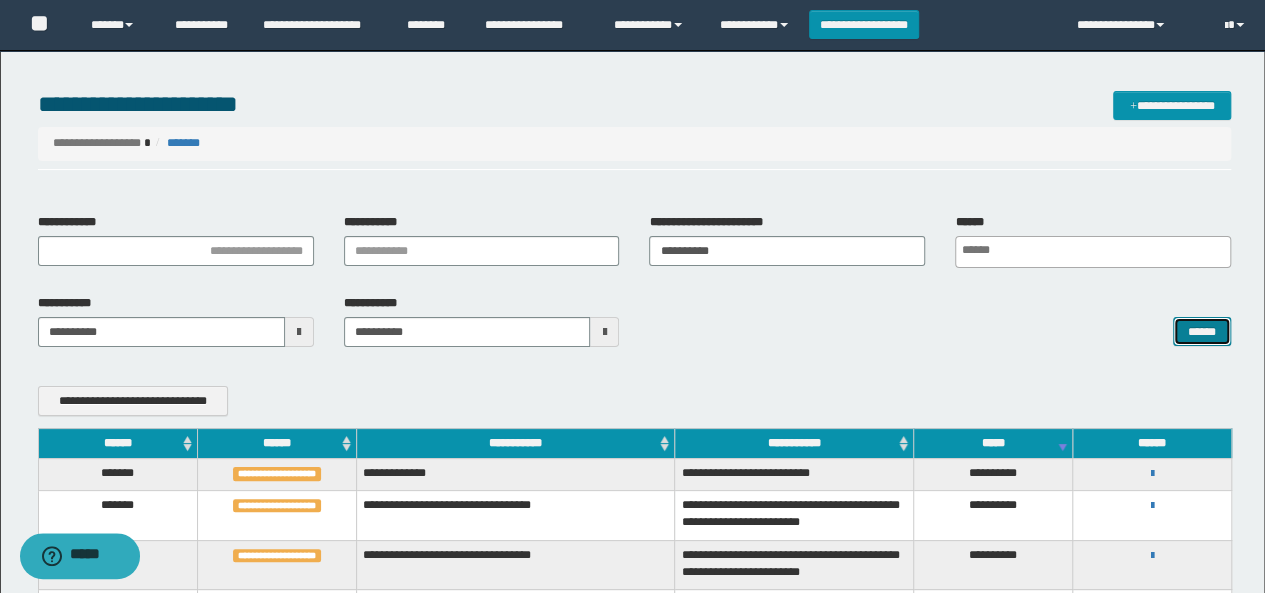 click on "******" at bounding box center [1202, 331] 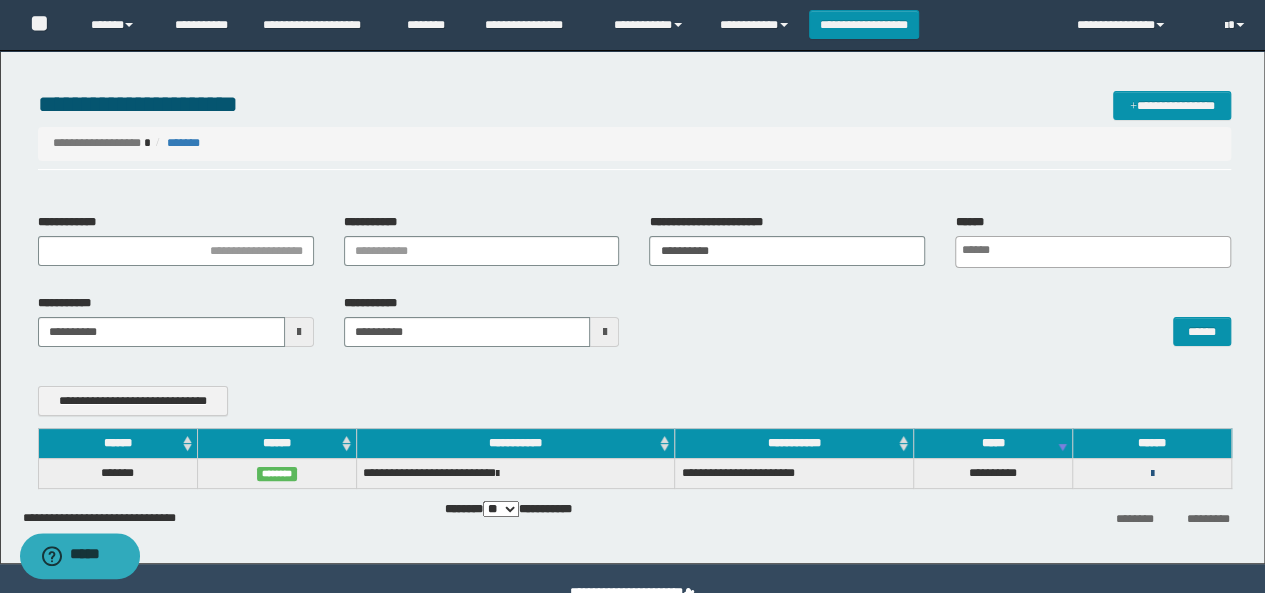 click at bounding box center [1152, 474] 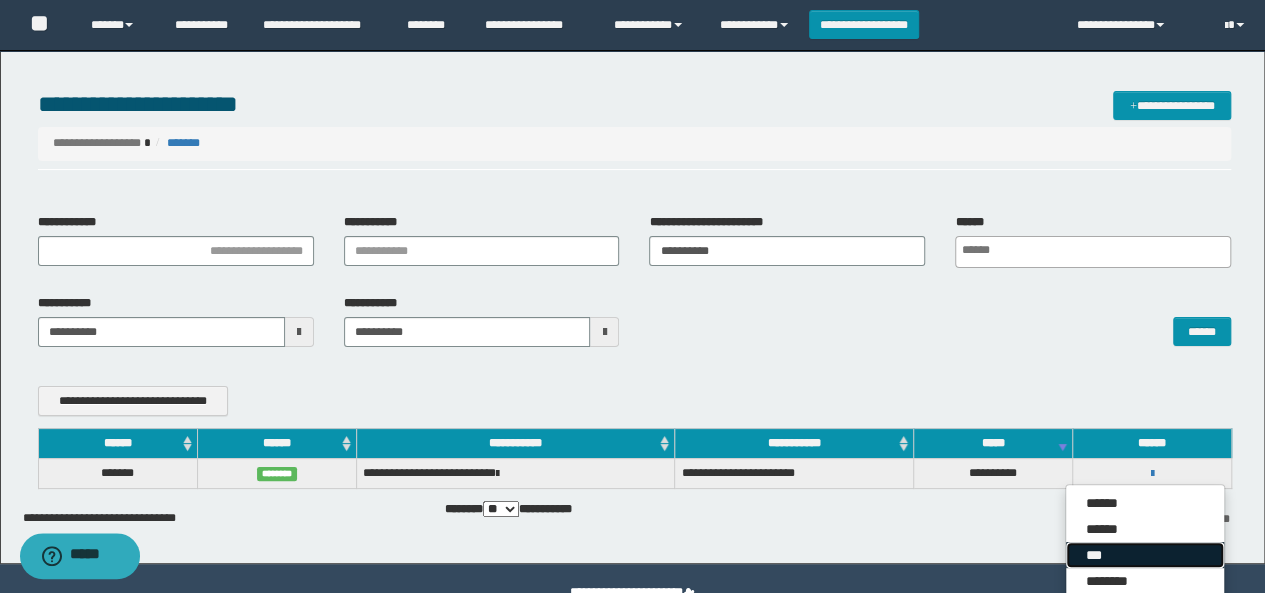 click on "***" at bounding box center (1145, 555) 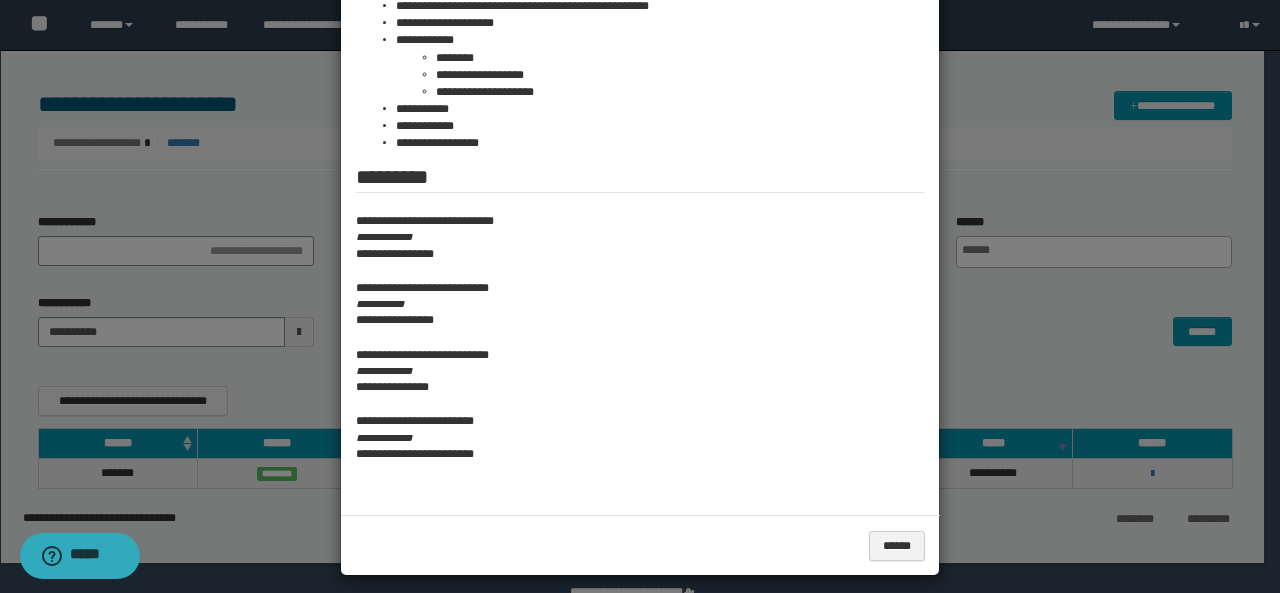 scroll, scrollTop: 440, scrollLeft: 0, axis: vertical 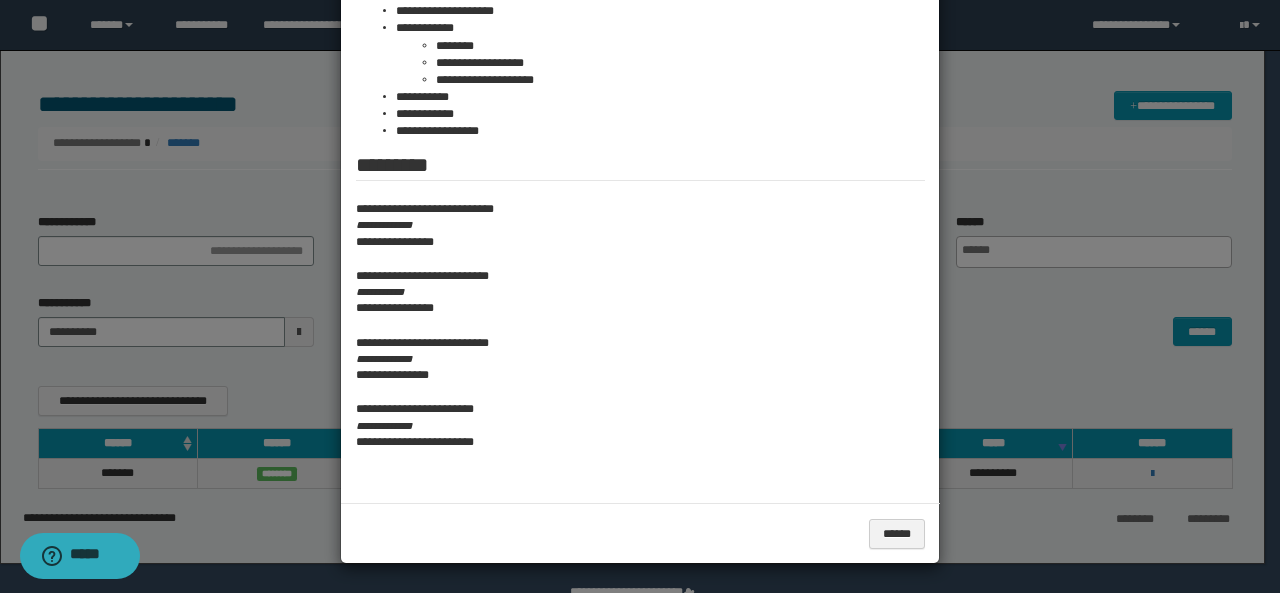 click at bounding box center [640, 77] 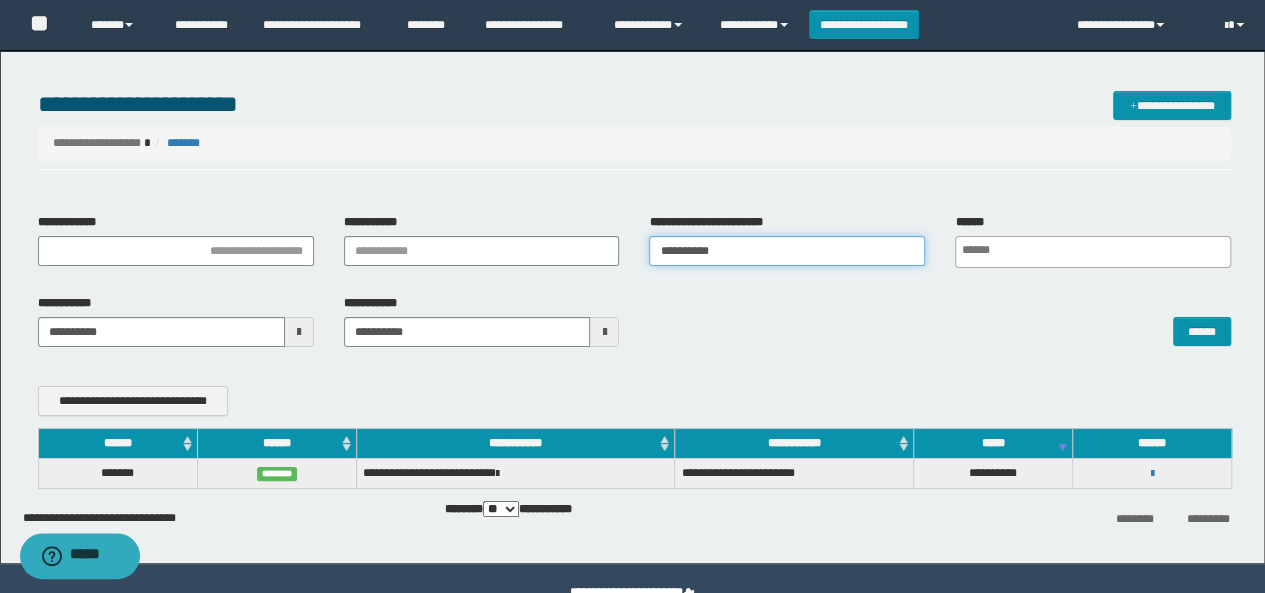 drag, startPoint x: 731, startPoint y: 245, endPoint x: 580, endPoint y: 225, distance: 152.31874 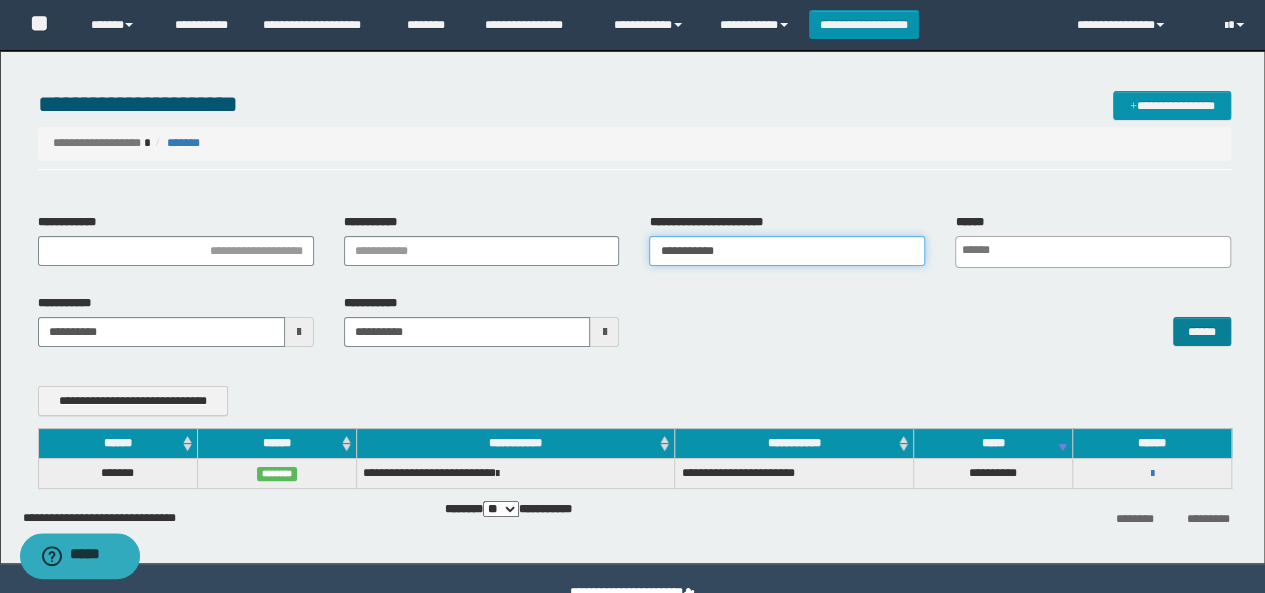 type on "**********" 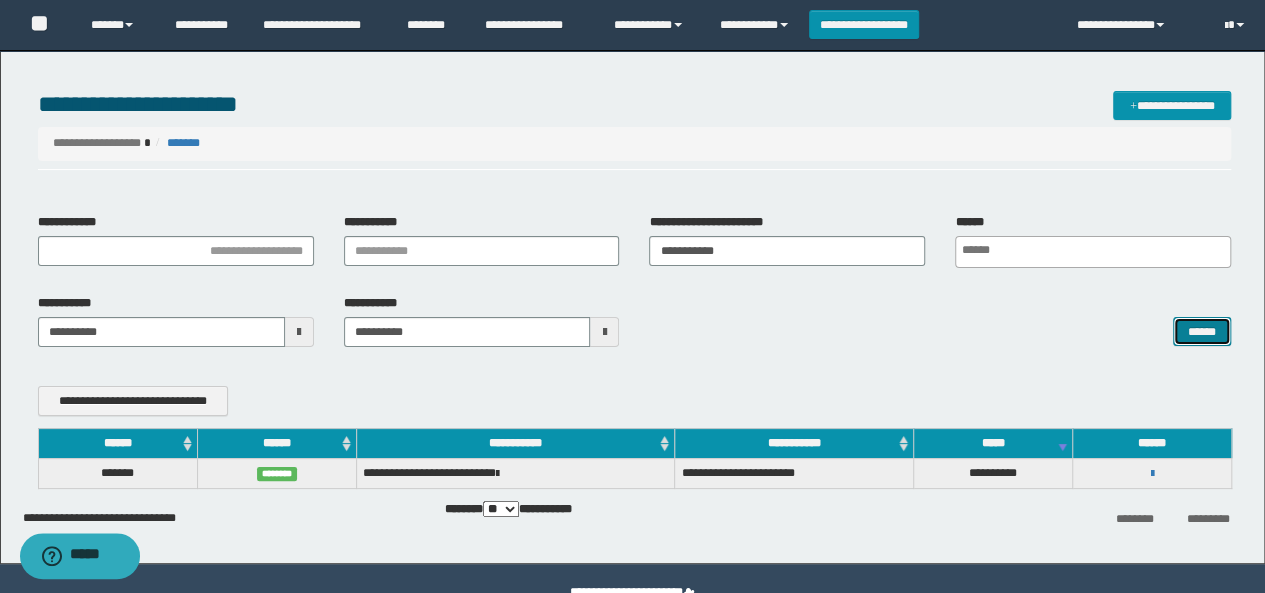 click on "******" at bounding box center (1202, 331) 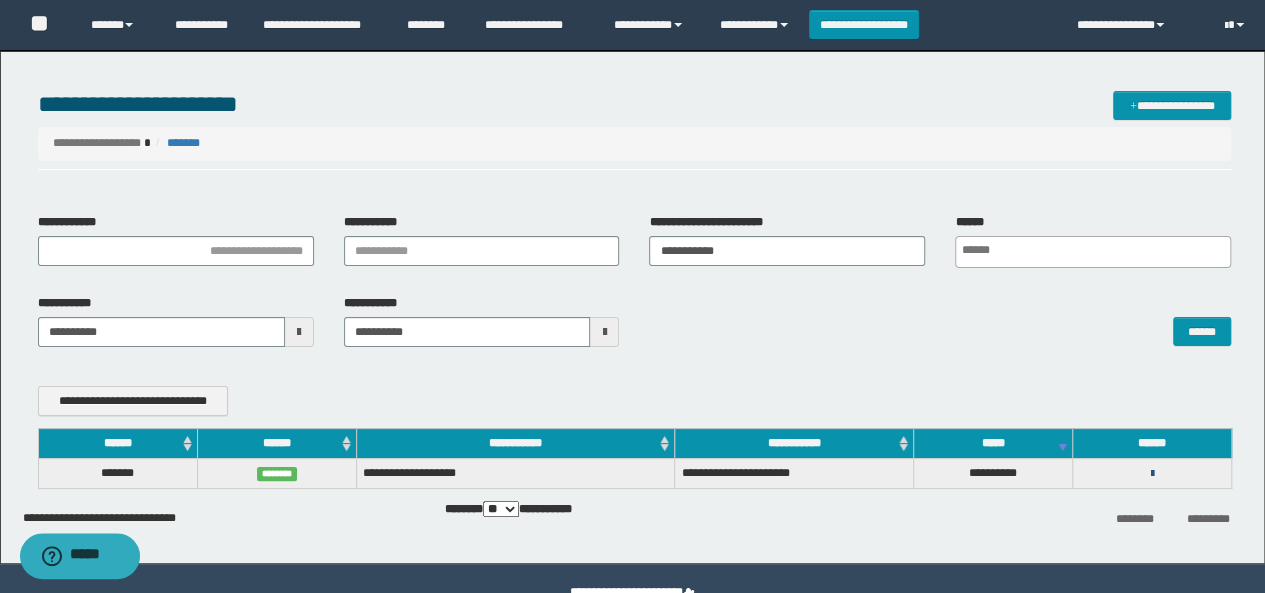 click at bounding box center [1152, 474] 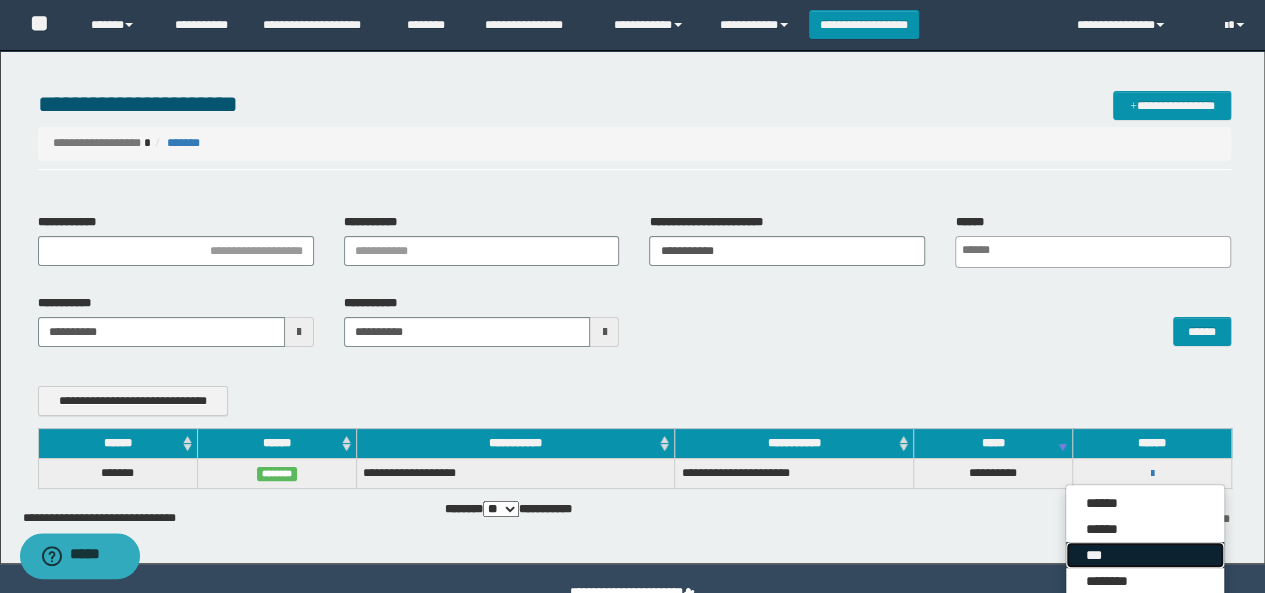 drag, startPoint x: 1097, startPoint y: 548, endPoint x: 1012, endPoint y: 511, distance: 92.70383 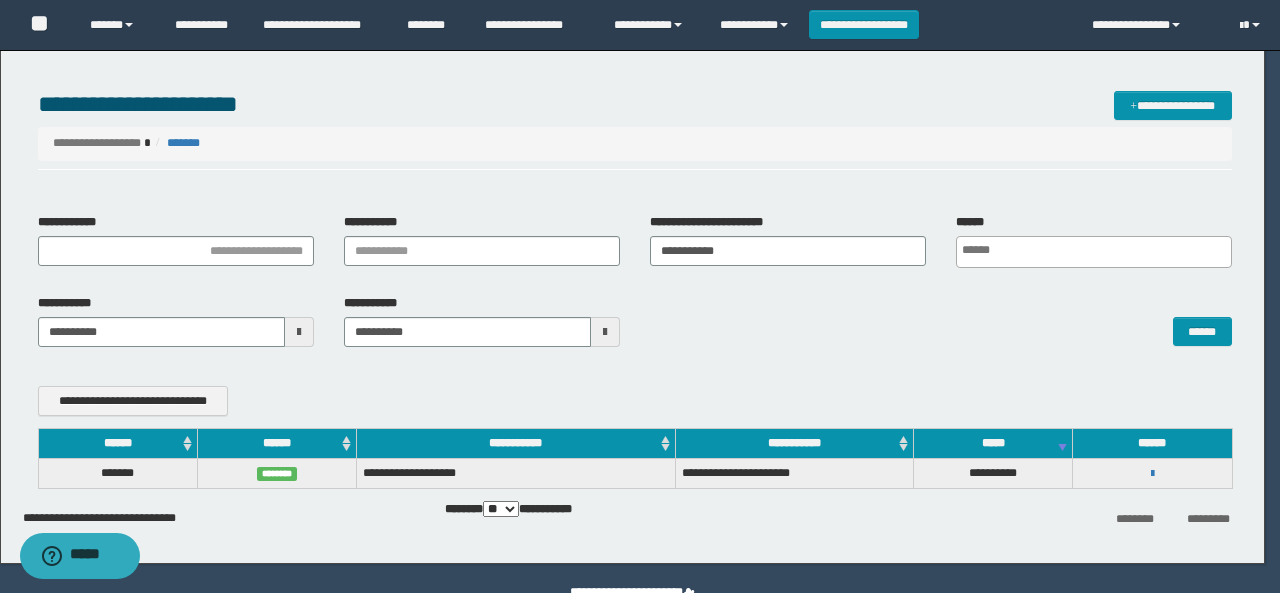 scroll, scrollTop: 0, scrollLeft: 0, axis: both 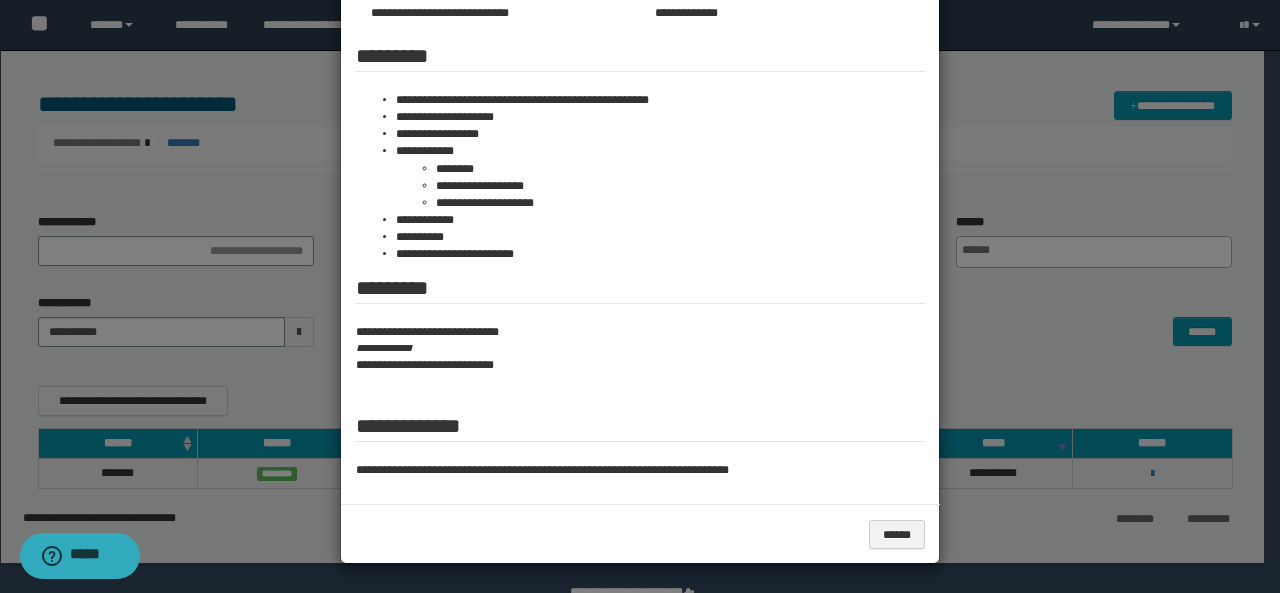 click at bounding box center [640, 130] 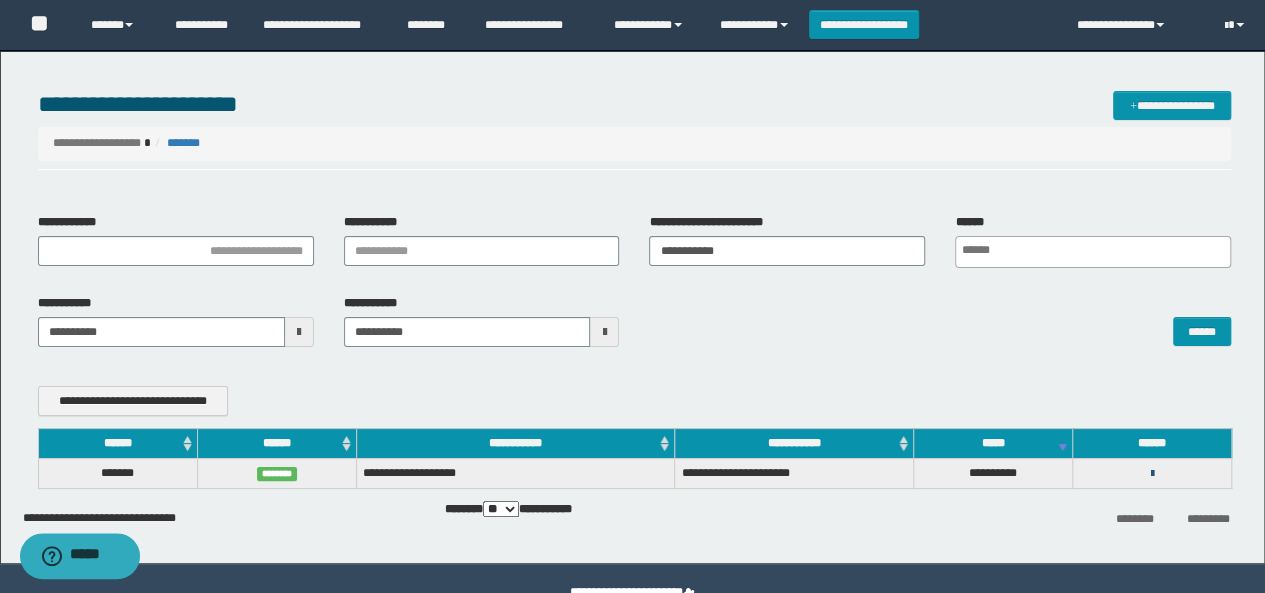 click at bounding box center (1152, 474) 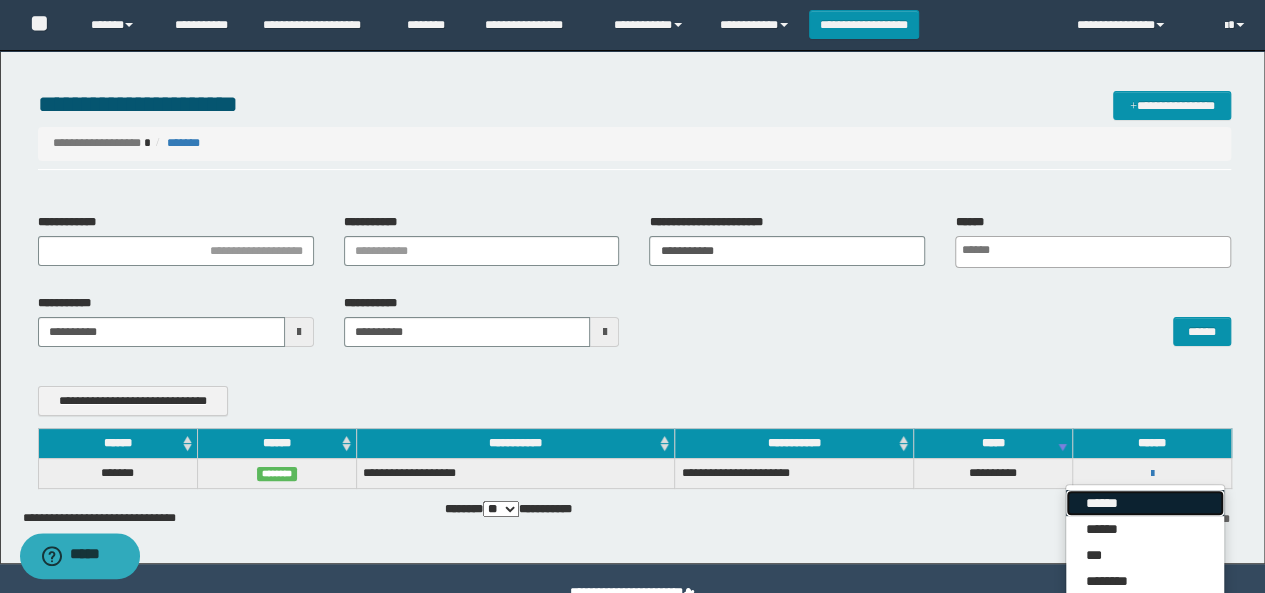 click on "******" at bounding box center (1145, 503) 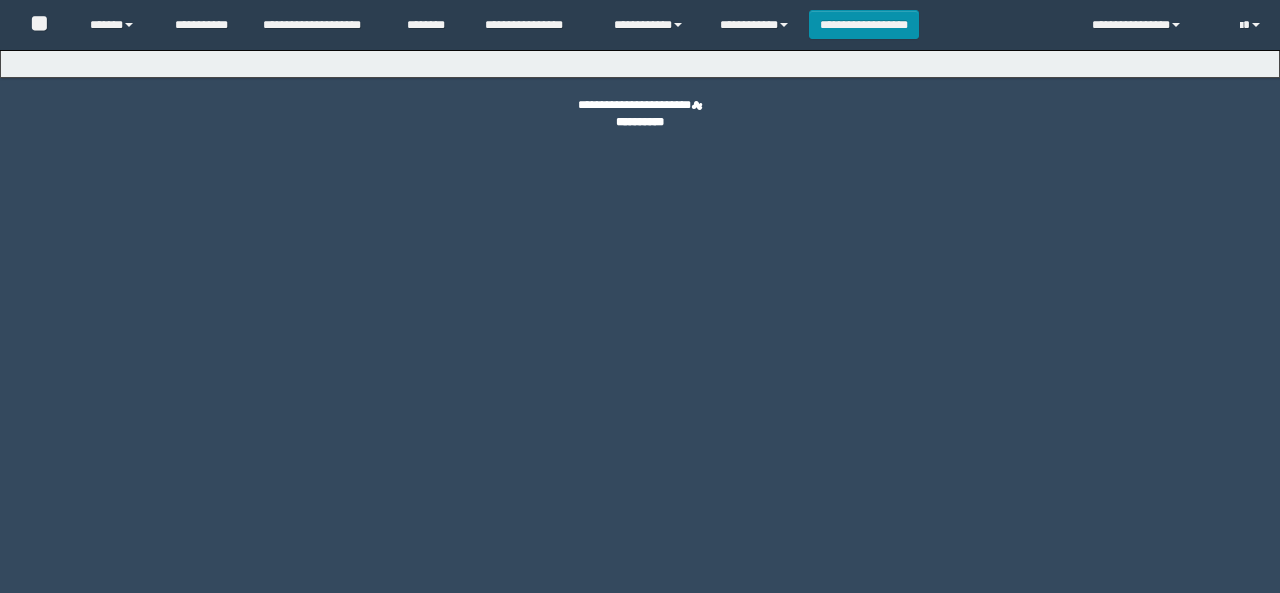 scroll, scrollTop: 0, scrollLeft: 0, axis: both 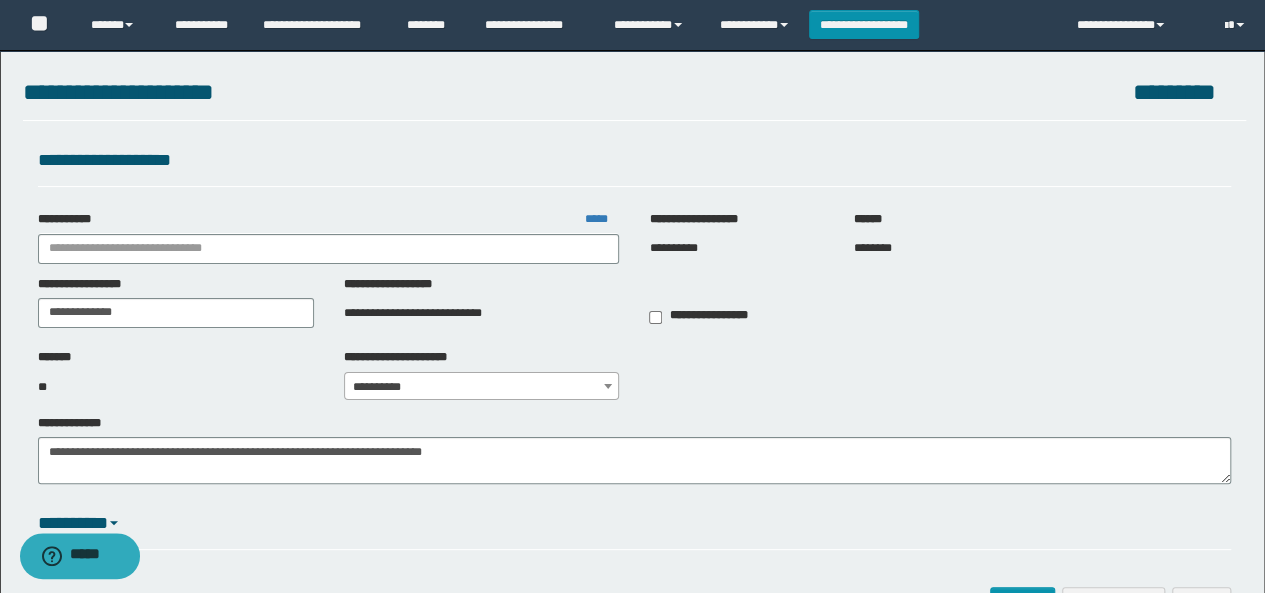 type on "**********" 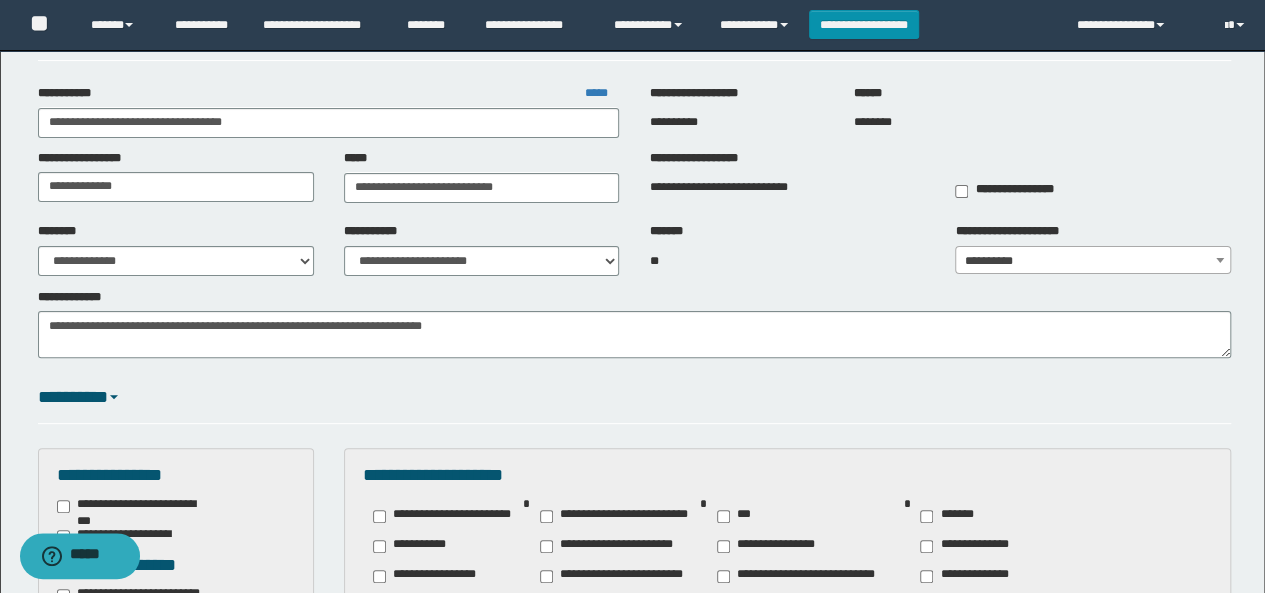 scroll, scrollTop: 0, scrollLeft: 0, axis: both 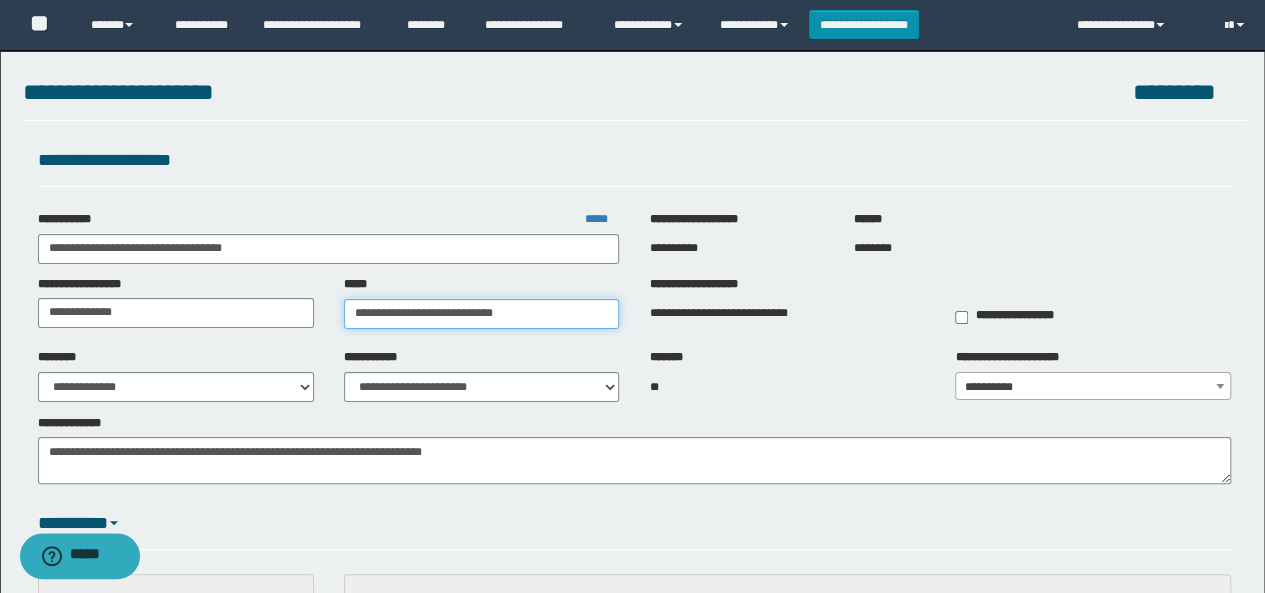 type on "**********" 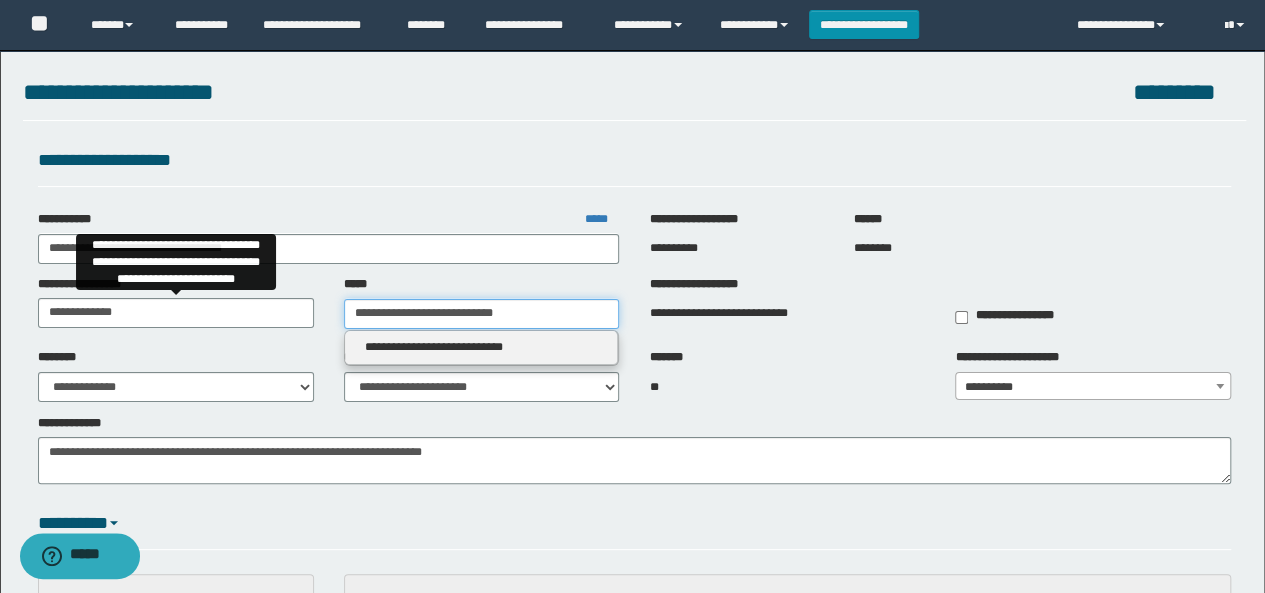 drag, startPoint x: 438, startPoint y: 308, endPoint x: 306, endPoint y: 309, distance: 132.00378 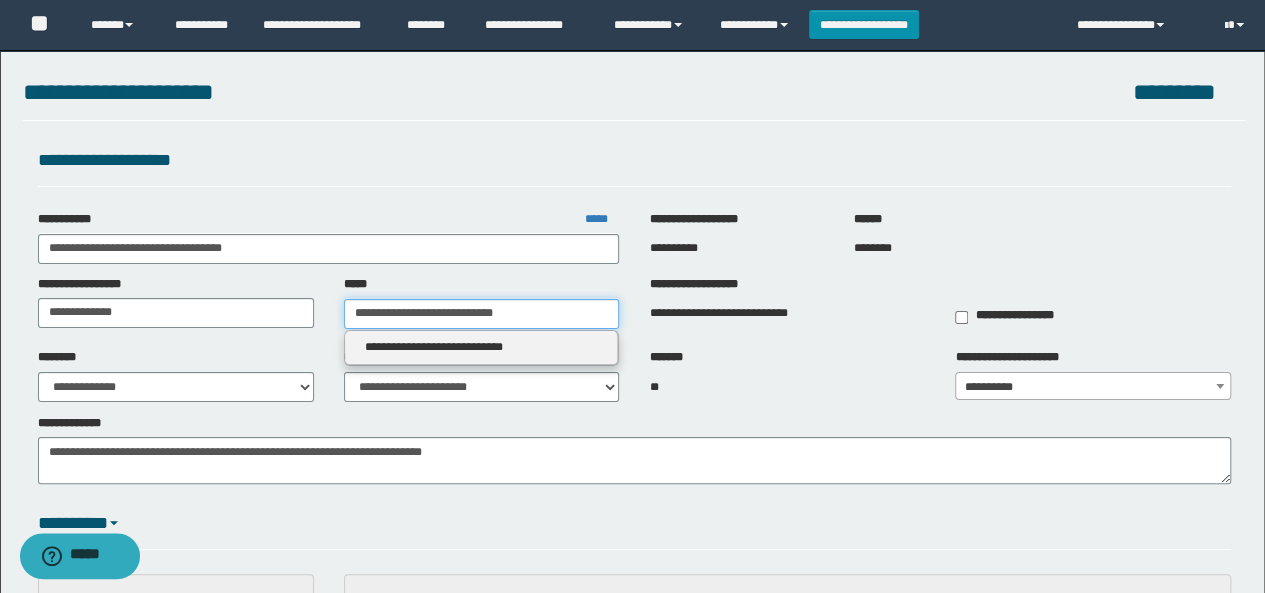 type 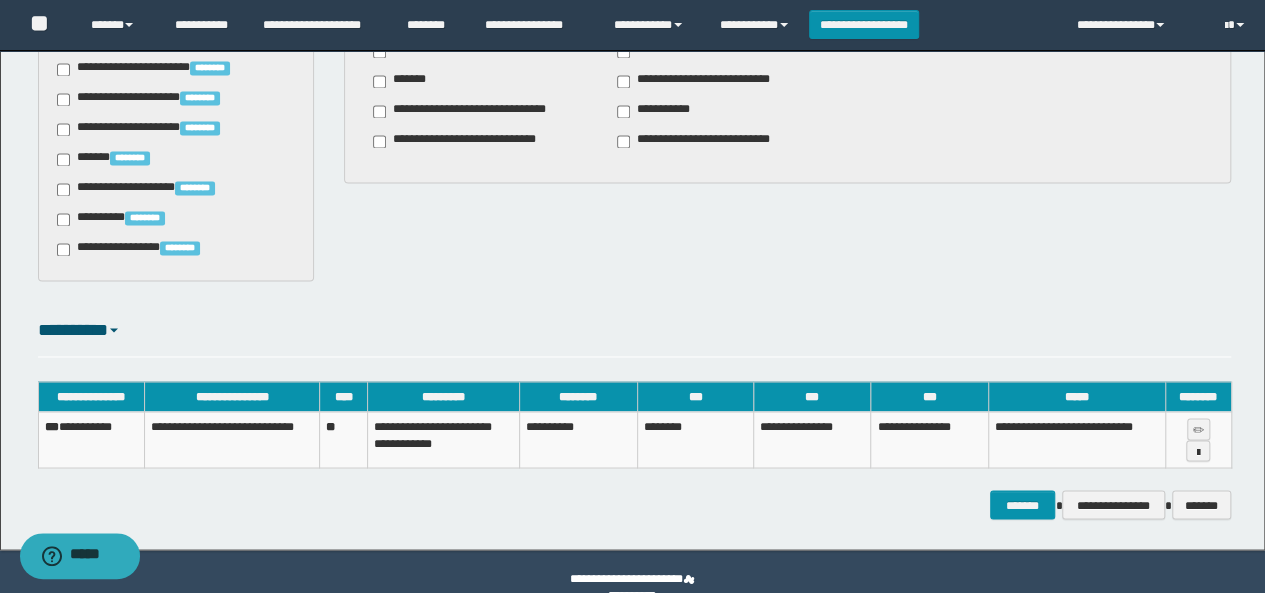 scroll, scrollTop: 1582, scrollLeft: 0, axis: vertical 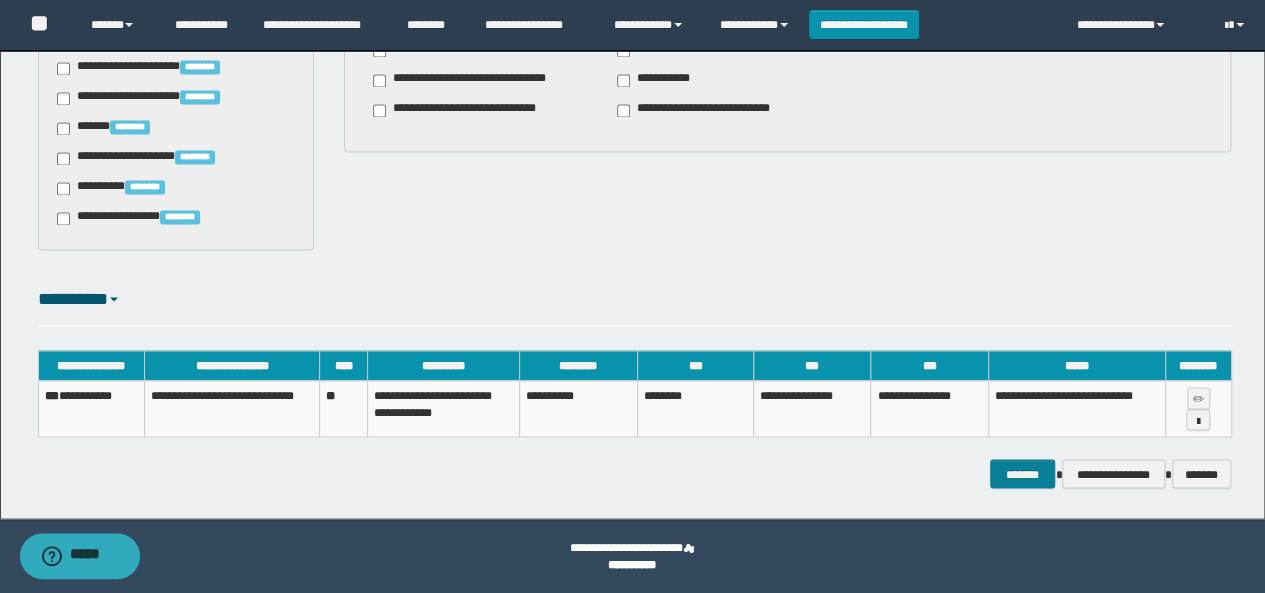 type on "**********" 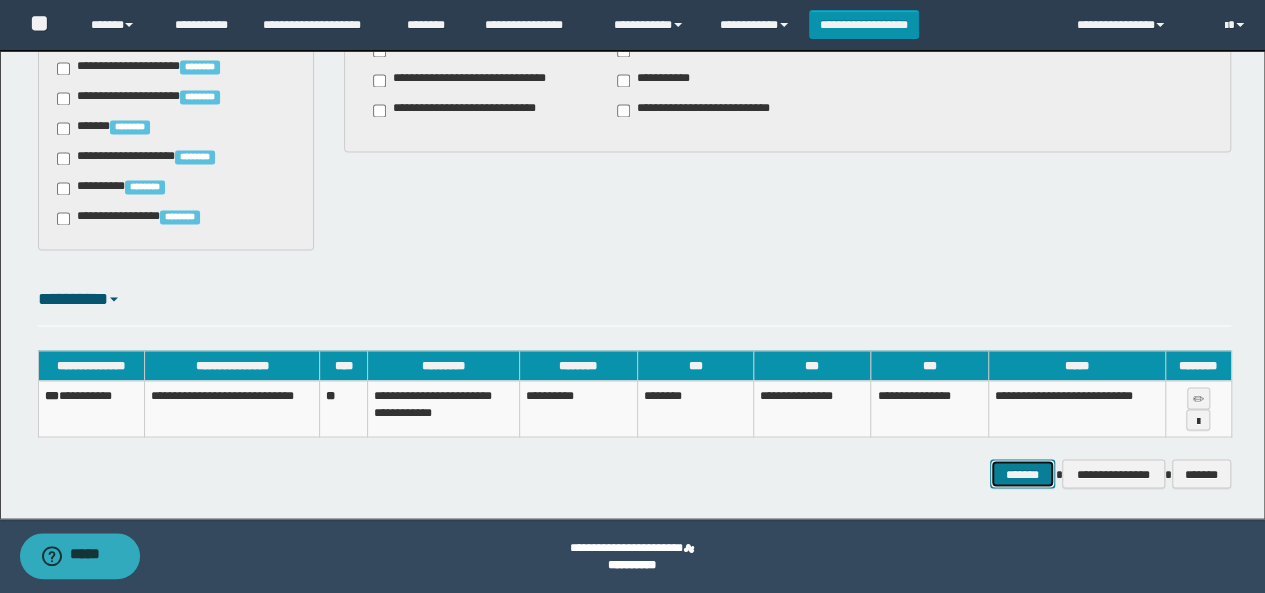 click on "*******" at bounding box center [1022, 473] 